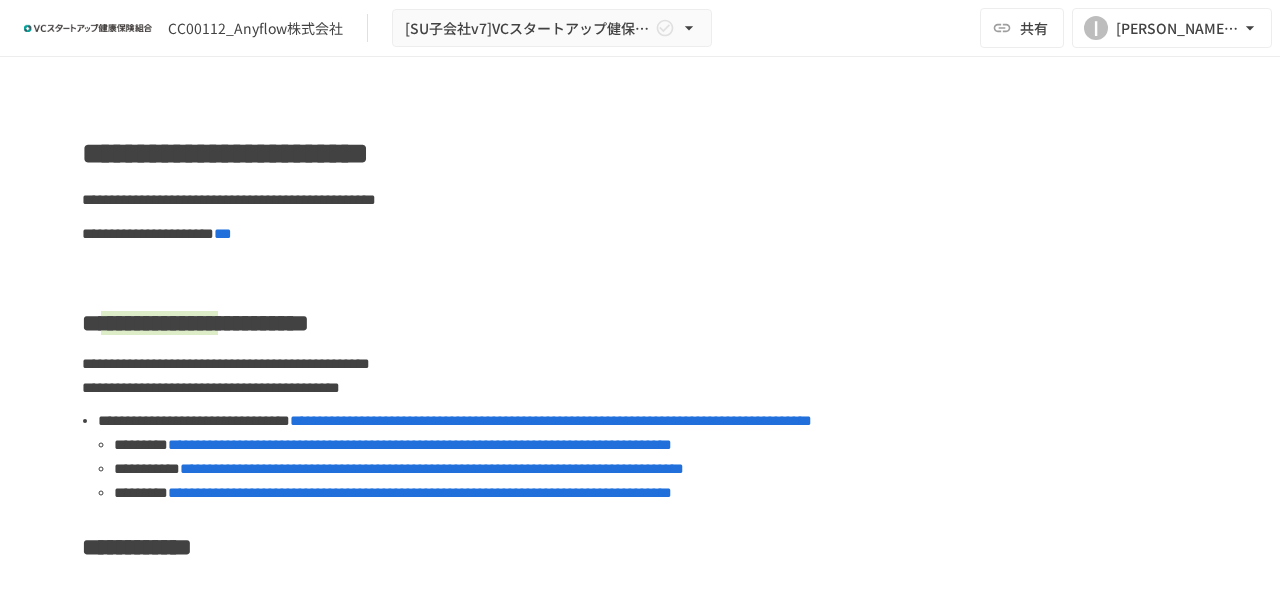 scroll, scrollTop: 0, scrollLeft: 0, axis: both 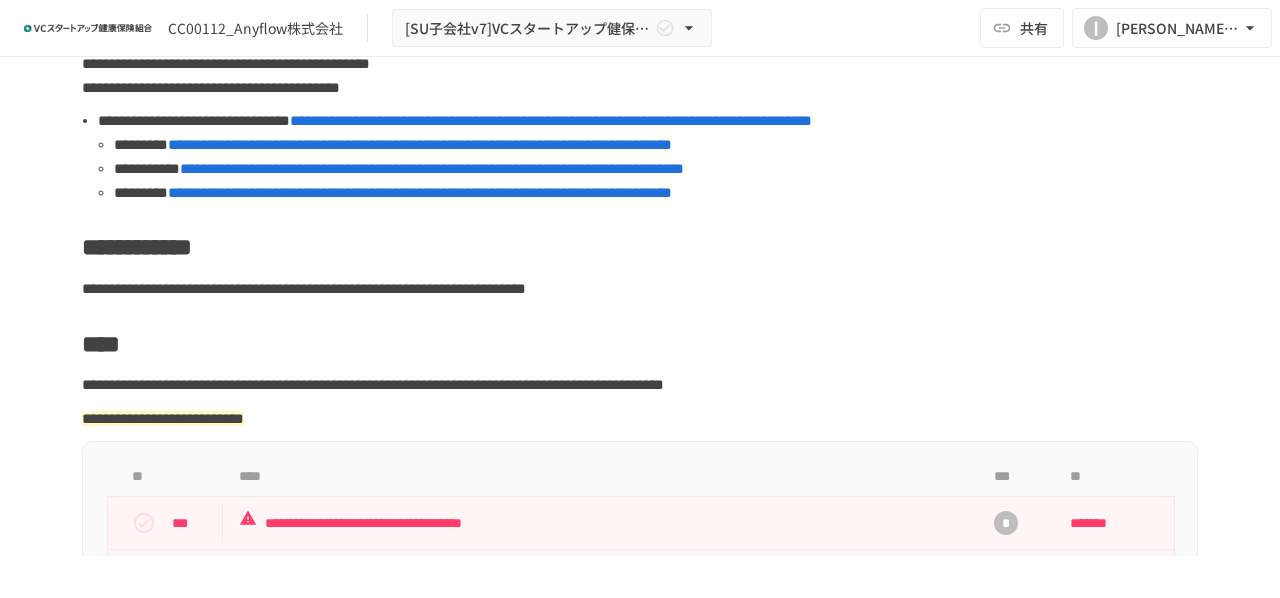 click on "**********" at bounding box center (432, 168) 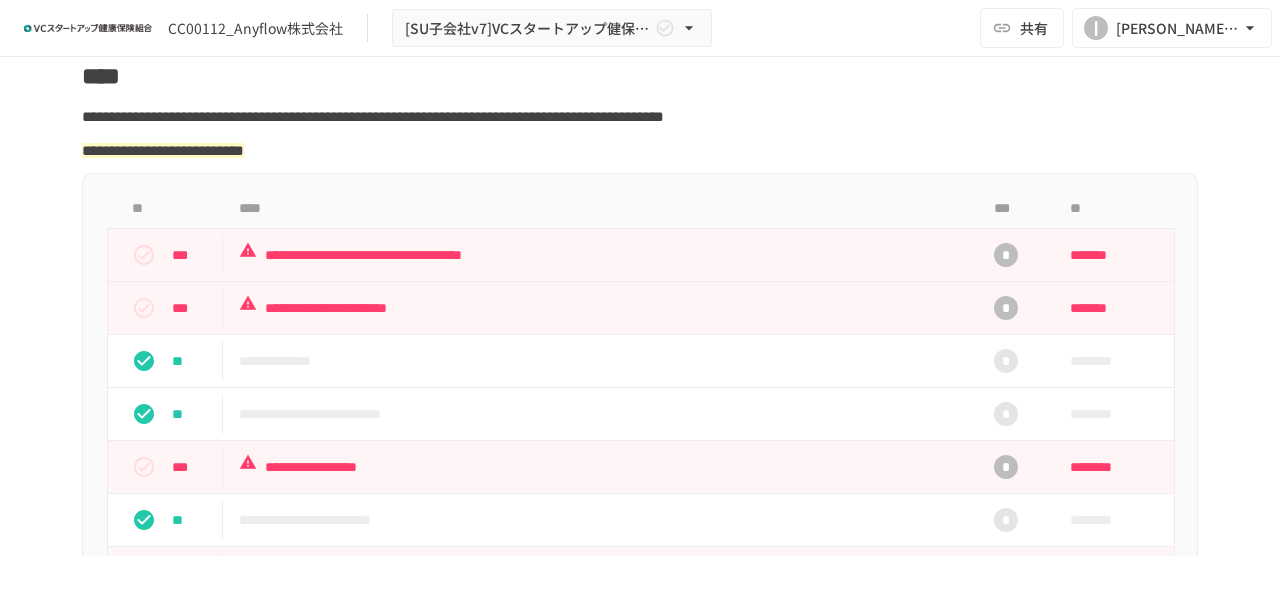 scroll, scrollTop: 600, scrollLeft: 0, axis: vertical 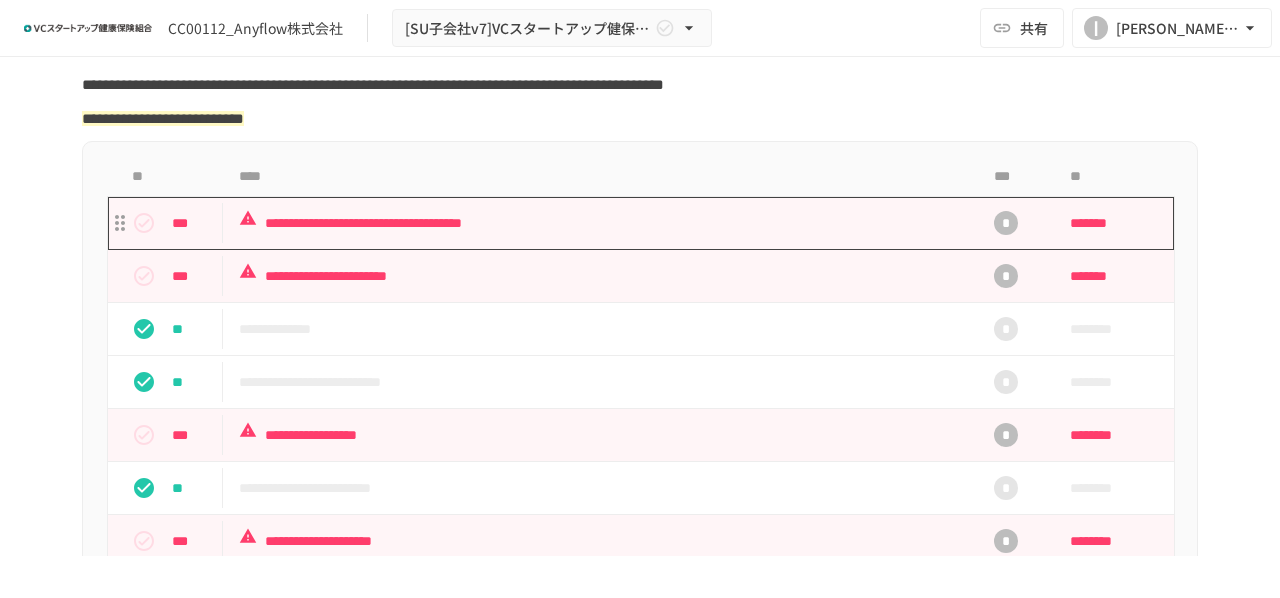 click on "**********" at bounding box center [598, 223] 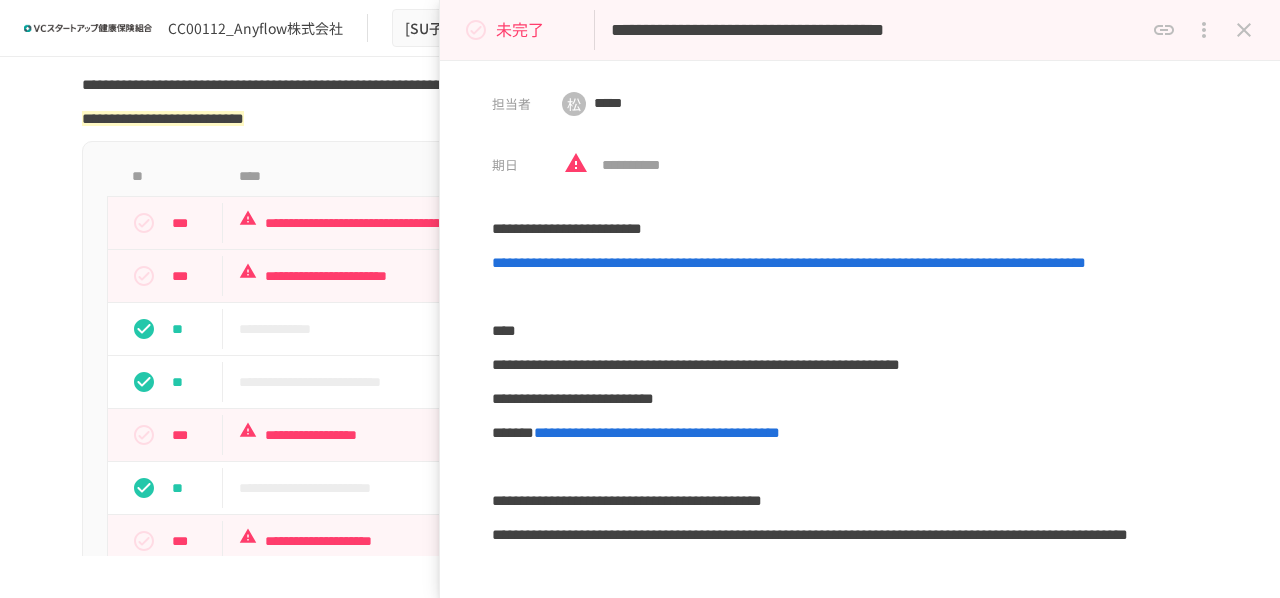 drag, startPoint x: 610, startPoint y: 27, endPoint x: 1072, endPoint y: 29, distance: 462.00433 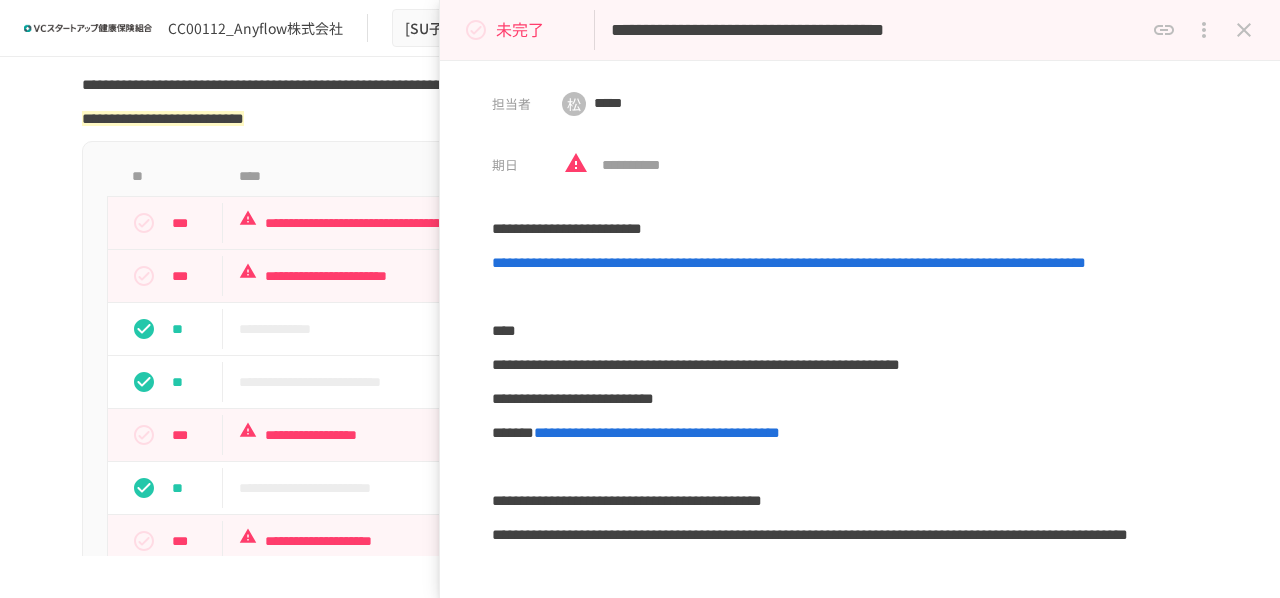 click on "**********" at bounding box center (877, 30) 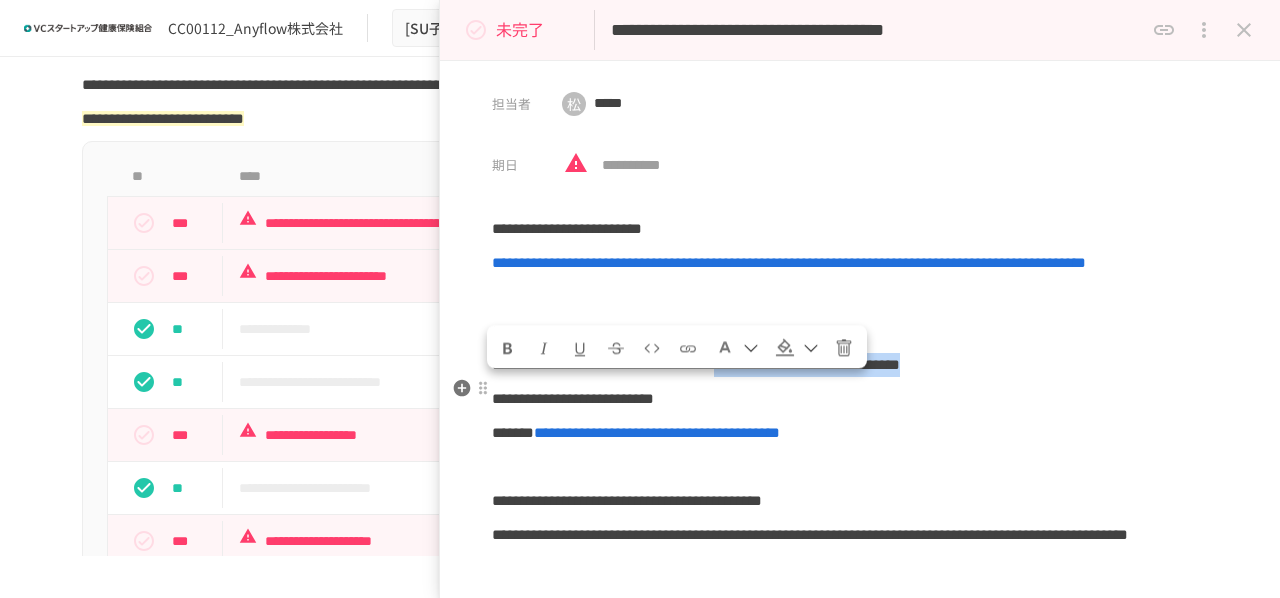 drag, startPoint x: 1049, startPoint y: 393, endPoint x: 1073, endPoint y: 411, distance: 30 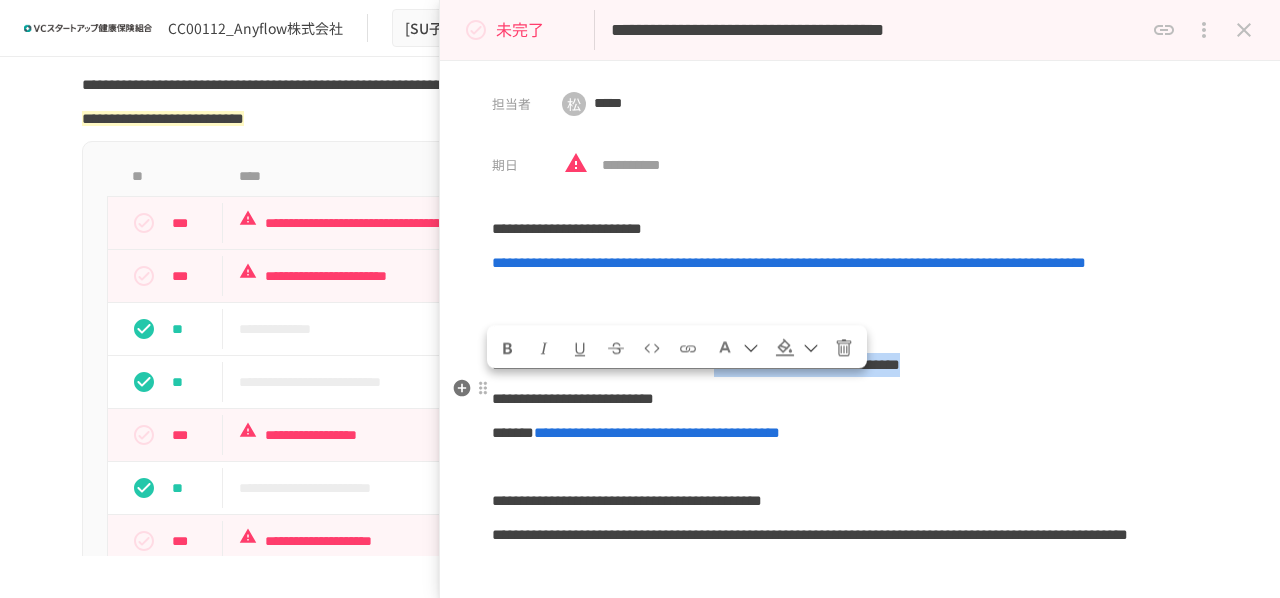 click on "**********" at bounding box center (860, 365) 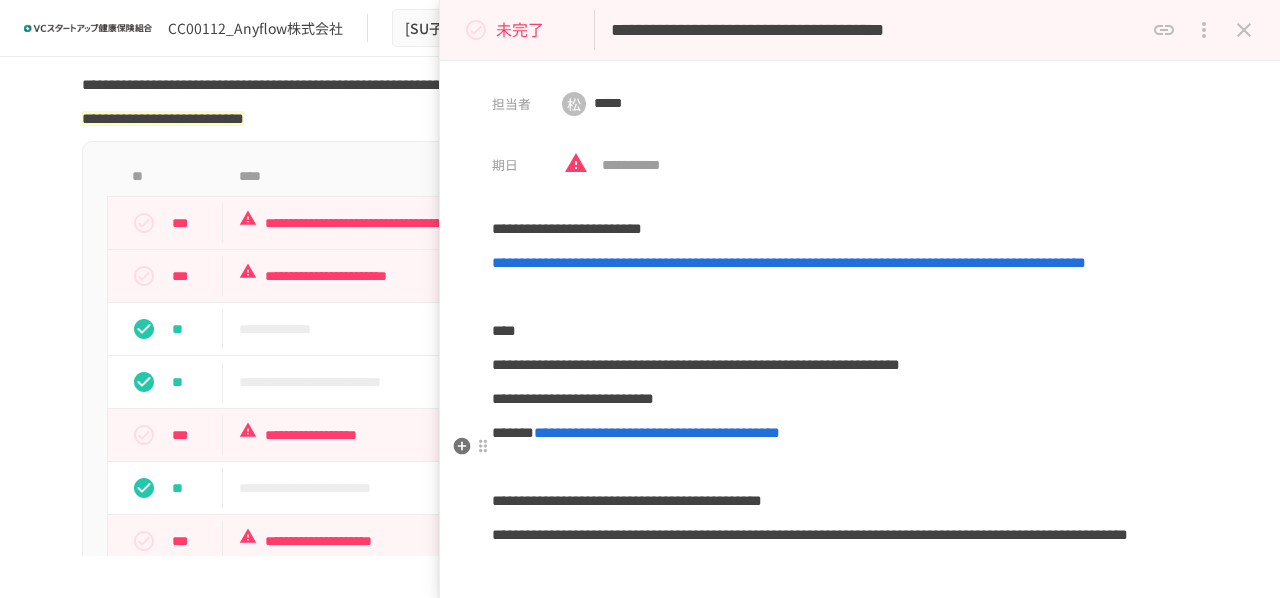 click on "**********" at bounding box center (860, 399) 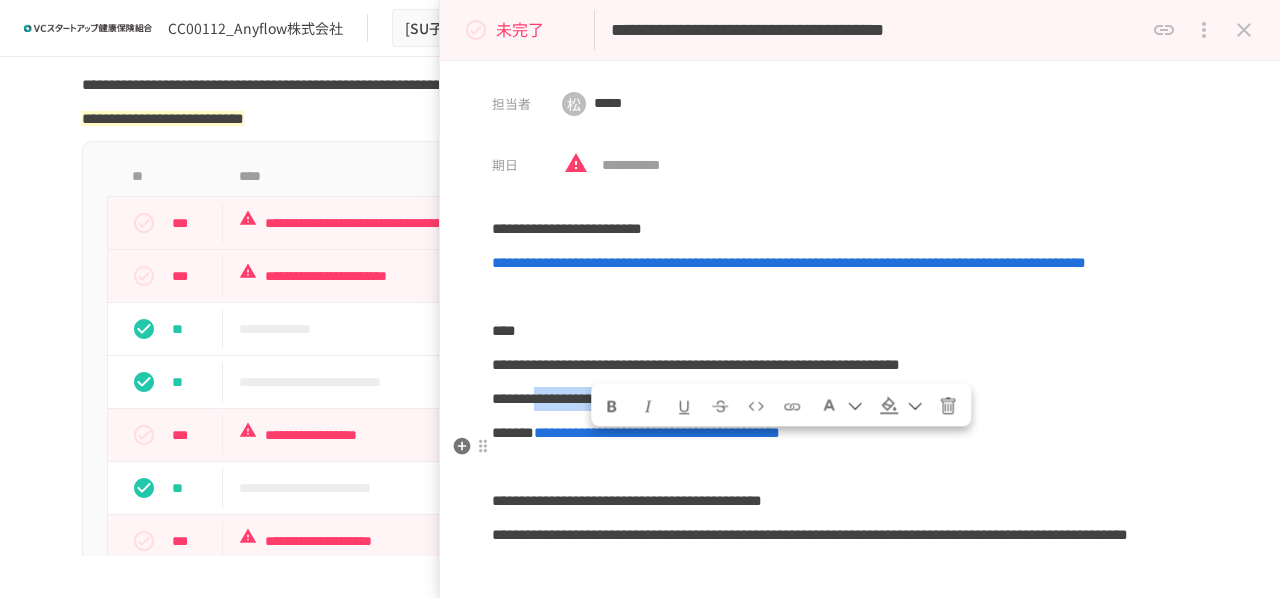 drag, startPoint x: 602, startPoint y: 447, endPoint x: 806, endPoint y: 453, distance: 204.08821 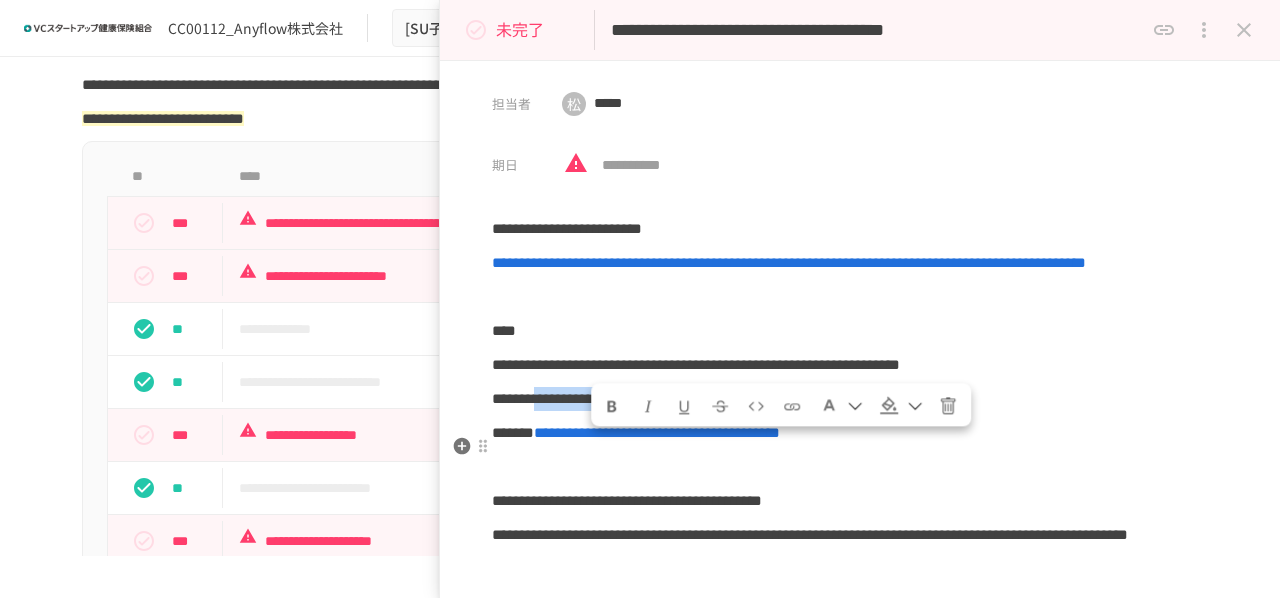 click on "**********" at bounding box center [573, 398] 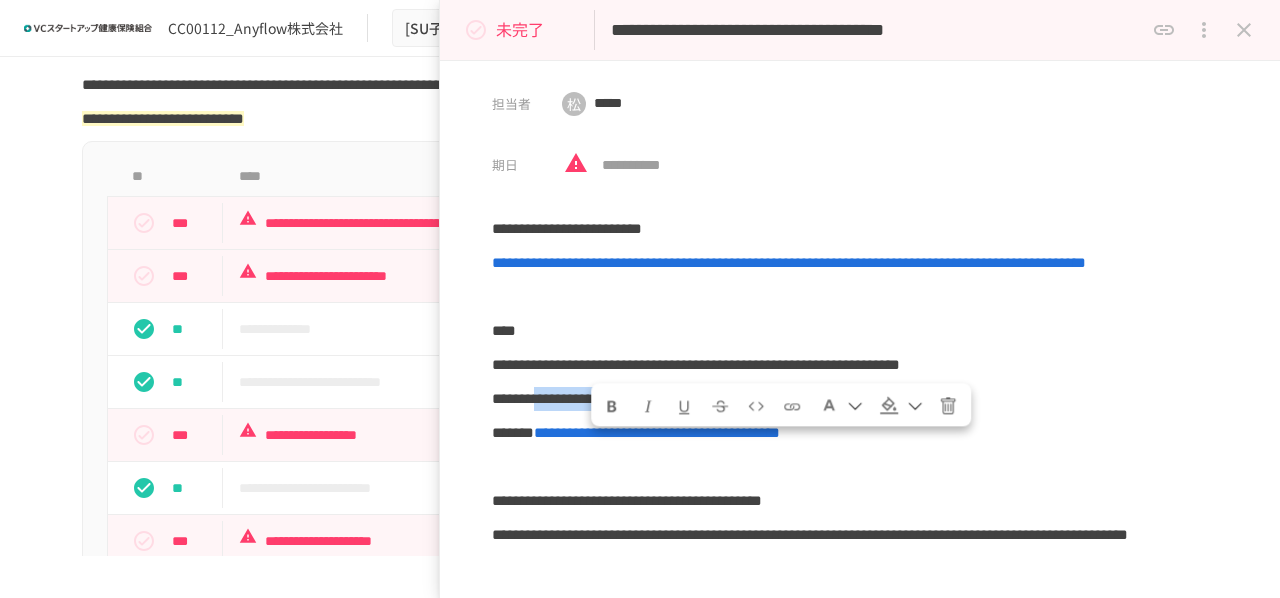 click 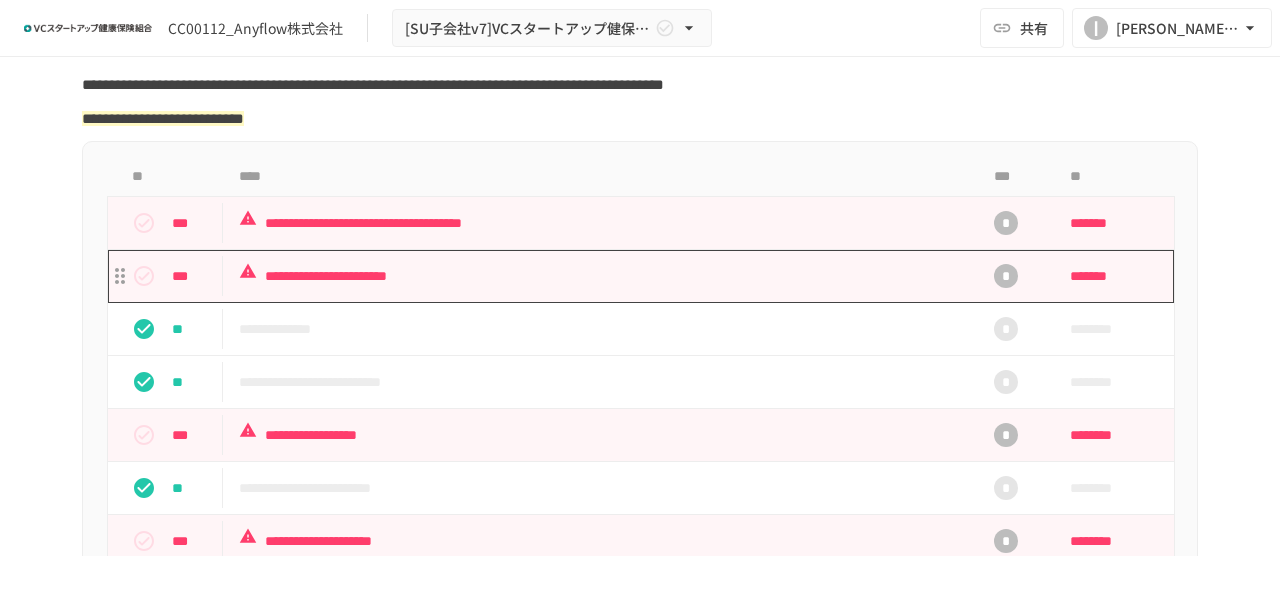 click on "**********" at bounding box center [598, 276] 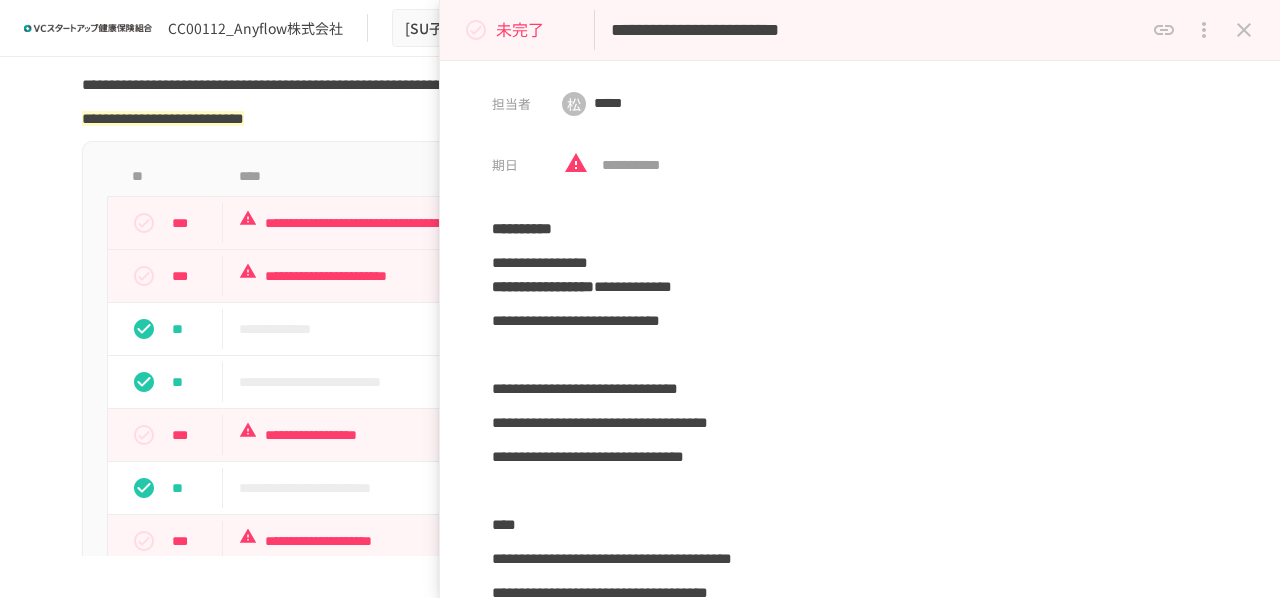 drag, startPoint x: 614, startPoint y: 27, endPoint x: 947, endPoint y: 35, distance: 333.09607 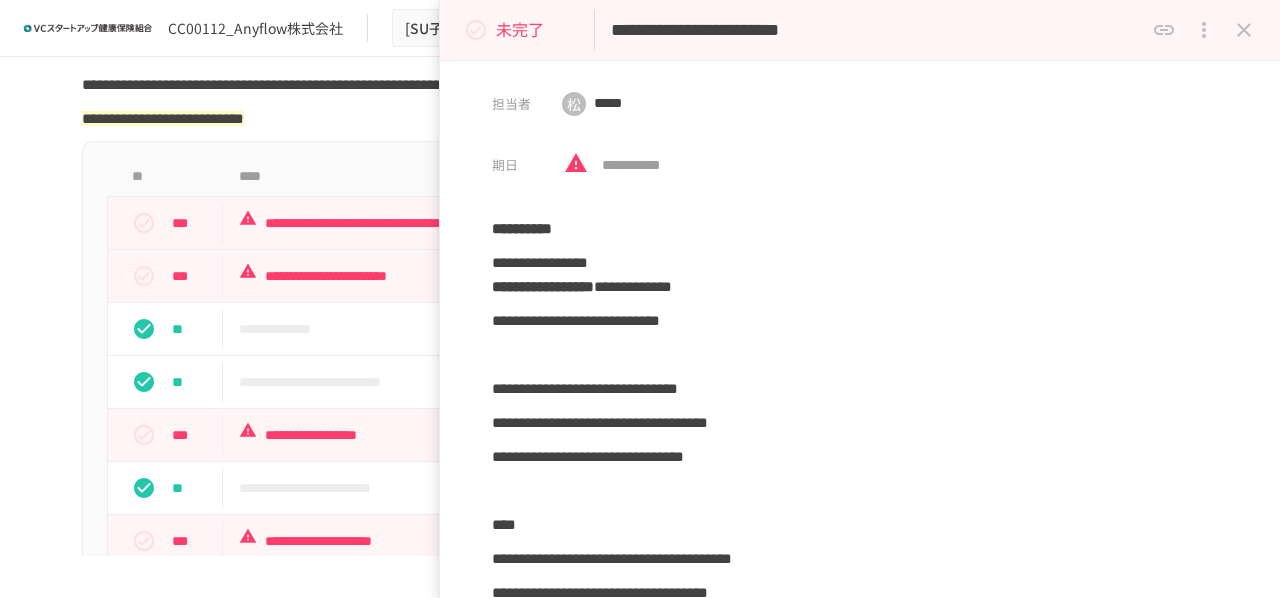 click on "**********" at bounding box center [877, 30] 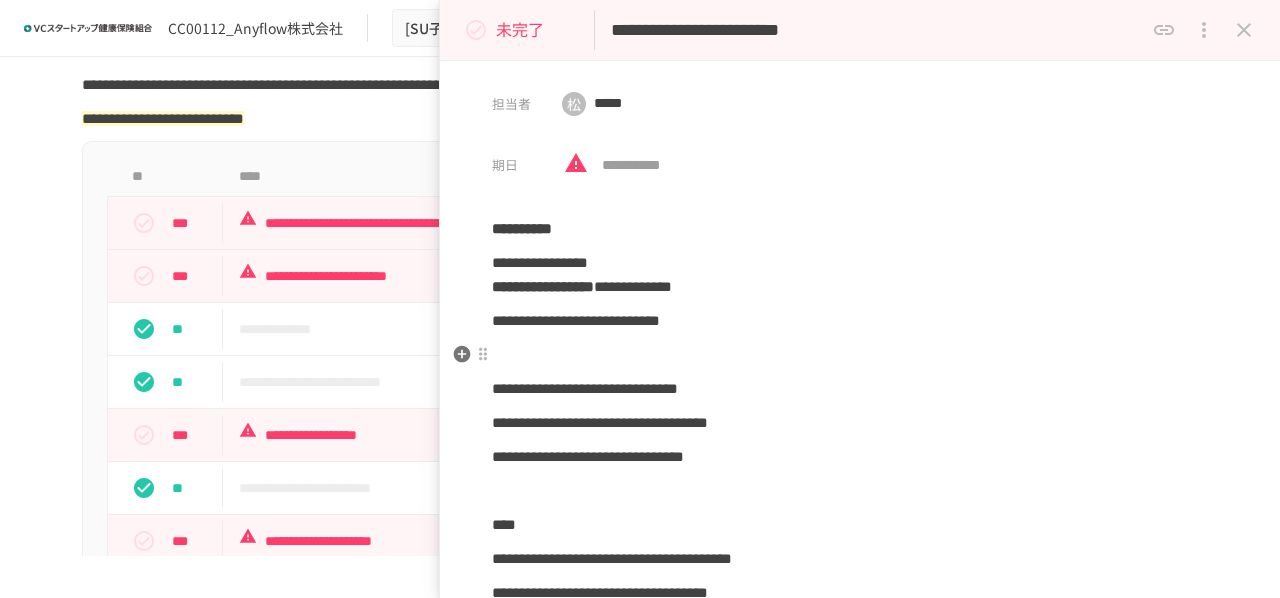 click at bounding box center [860, 355] 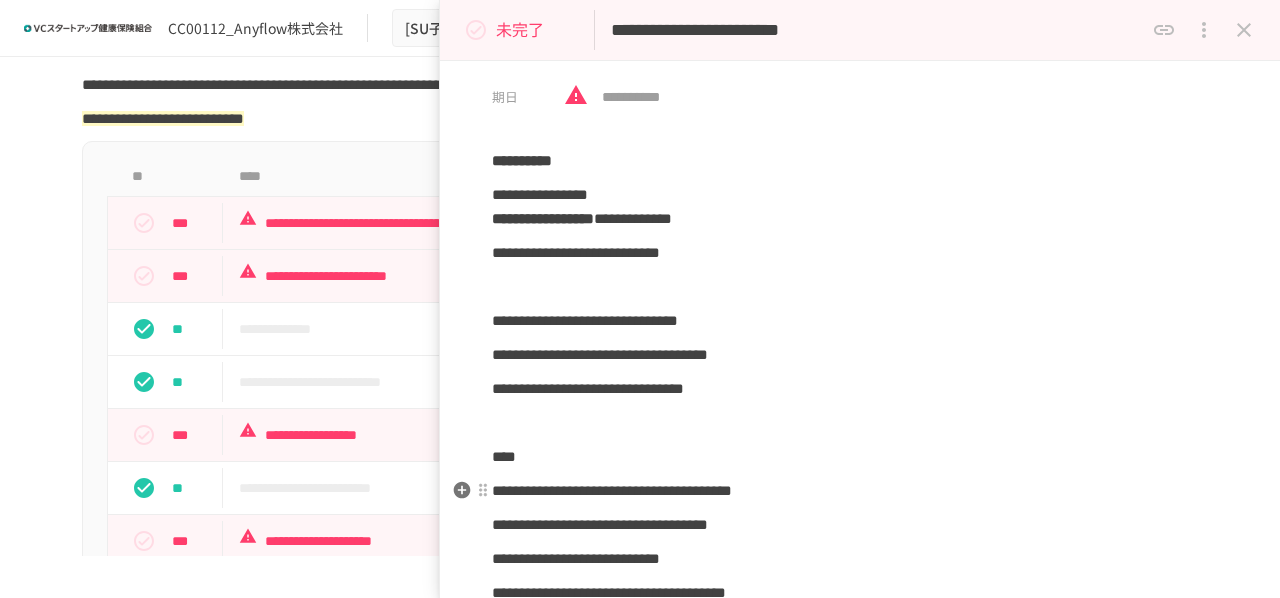 scroll, scrollTop: 0, scrollLeft: 0, axis: both 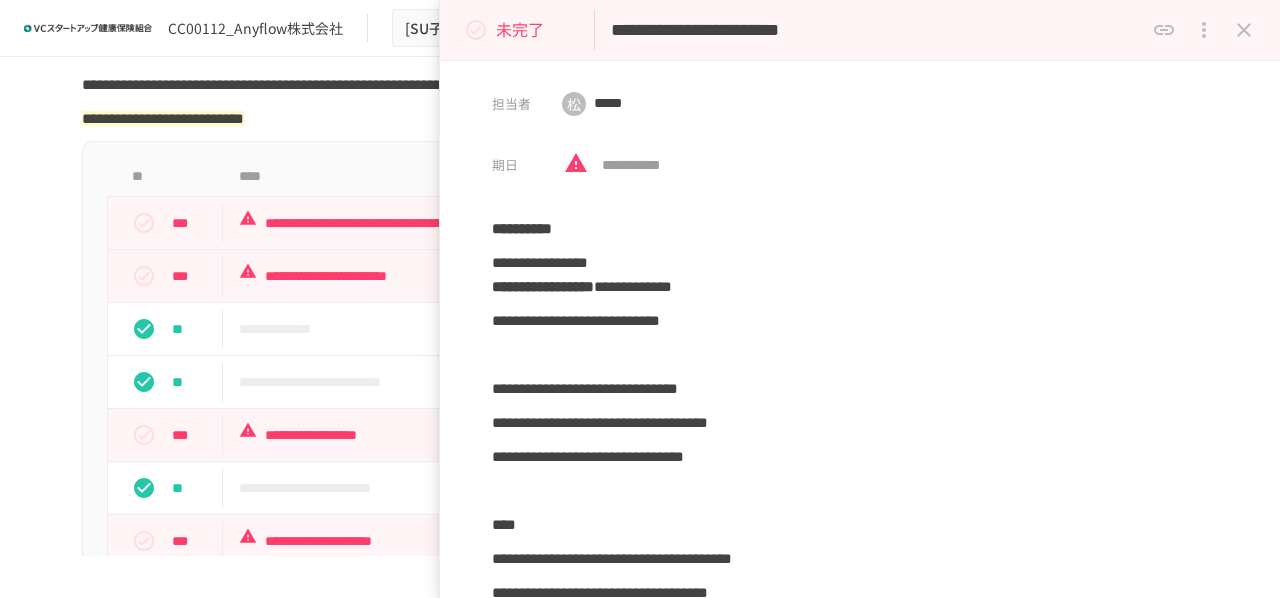 drag, startPoint x: 612, startPoint y: 28, endPoint x: 960, endPoint y: 29, distance: 348.00143 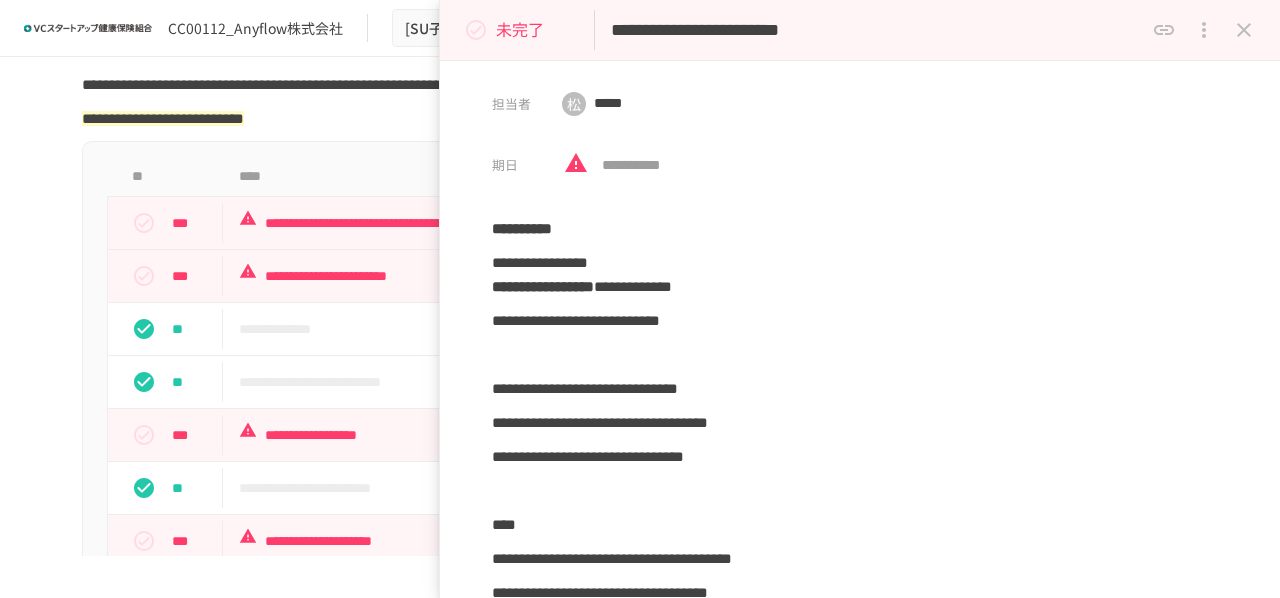 click on "**********" at bounding box center (877, 30) 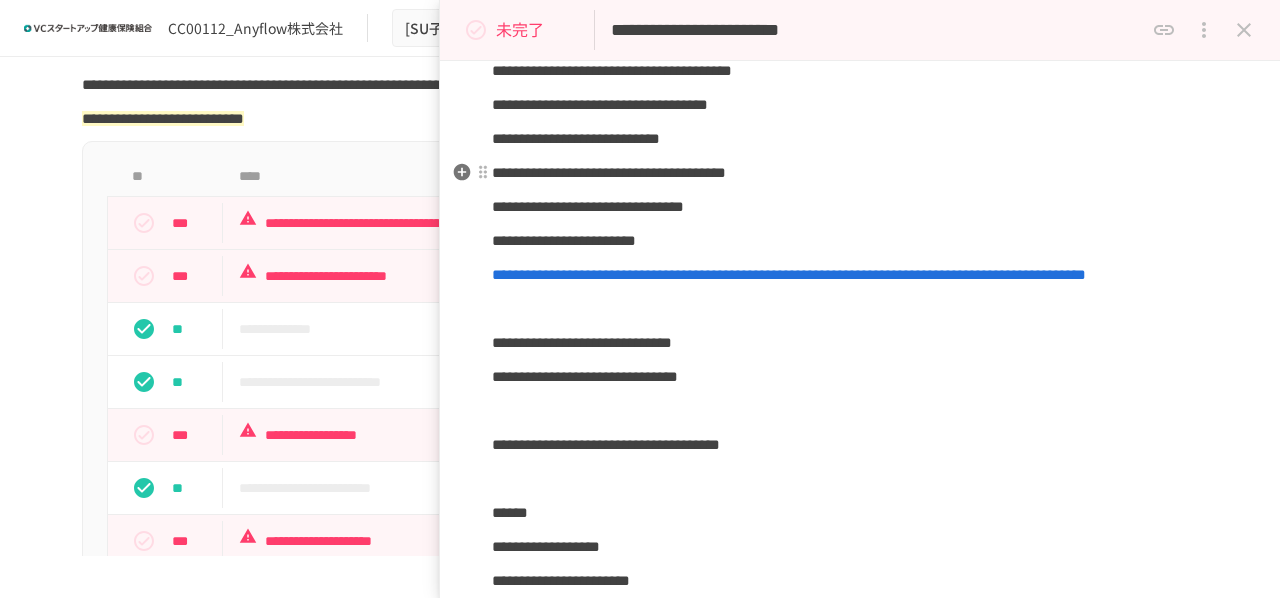 scroll, scrollTop: 458, scrollLeft: 0, axis: vertical 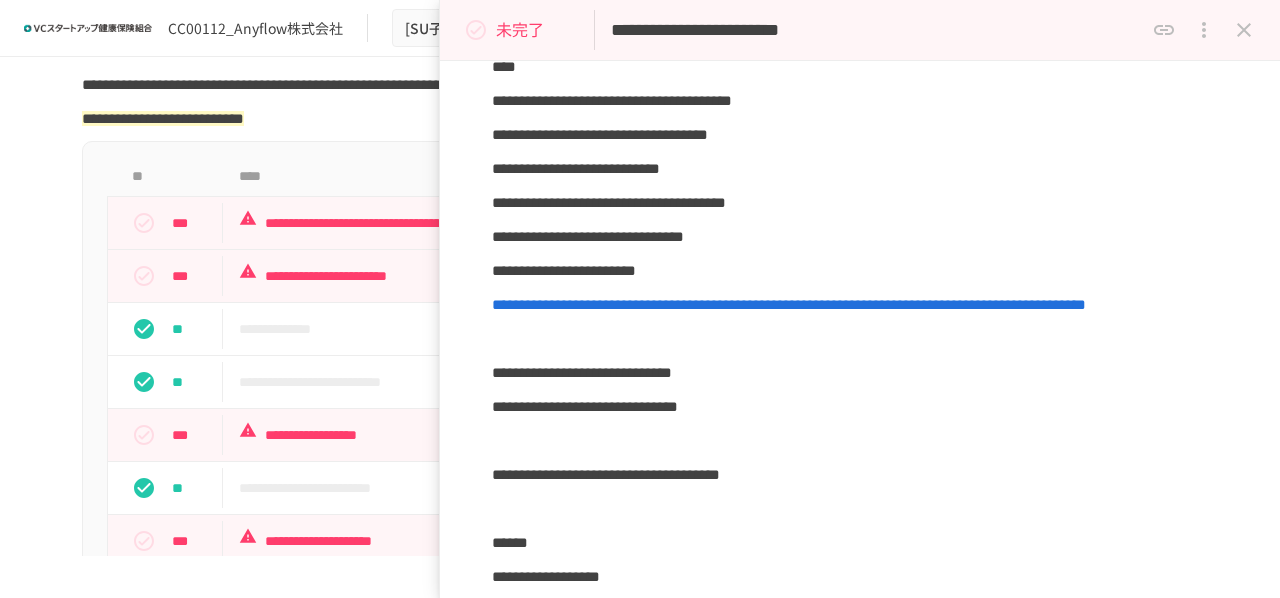 click 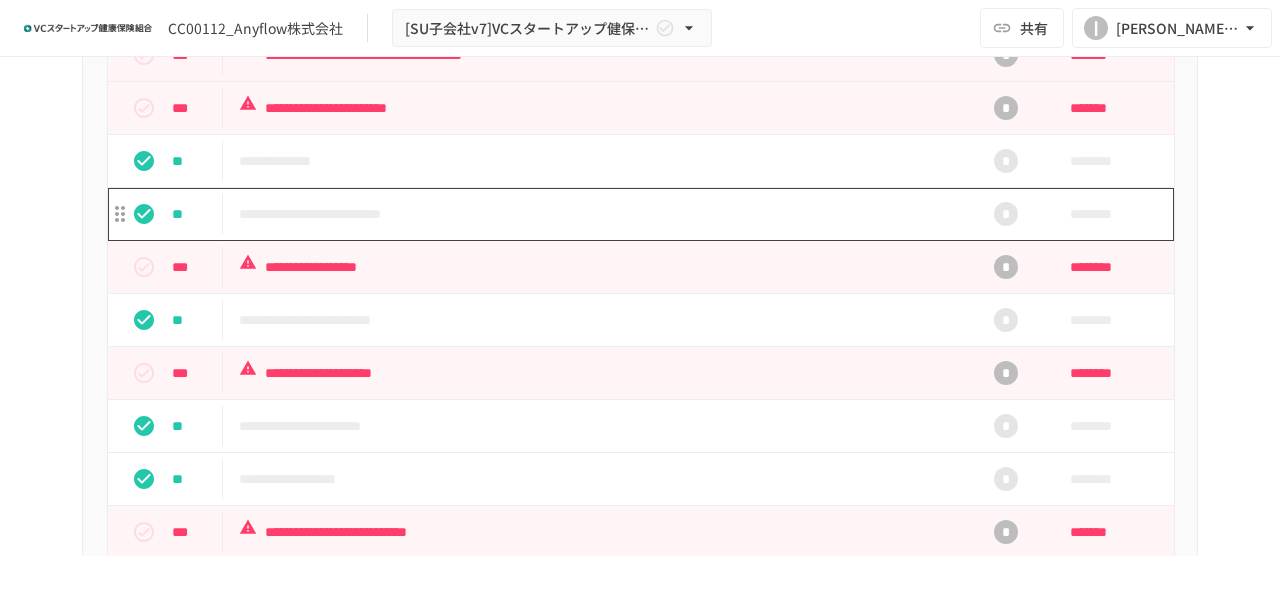 scroll, scrollTop: 800, scrollLeft: 0, axis: vertical 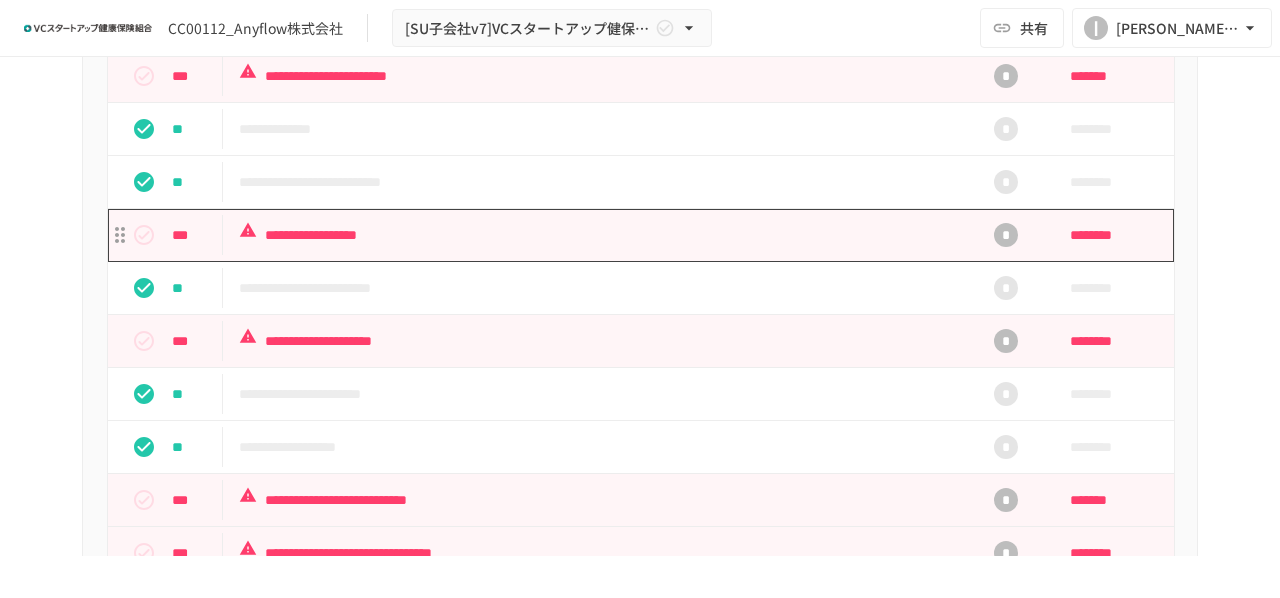 click on "**********" at bounding box center [598, 235] 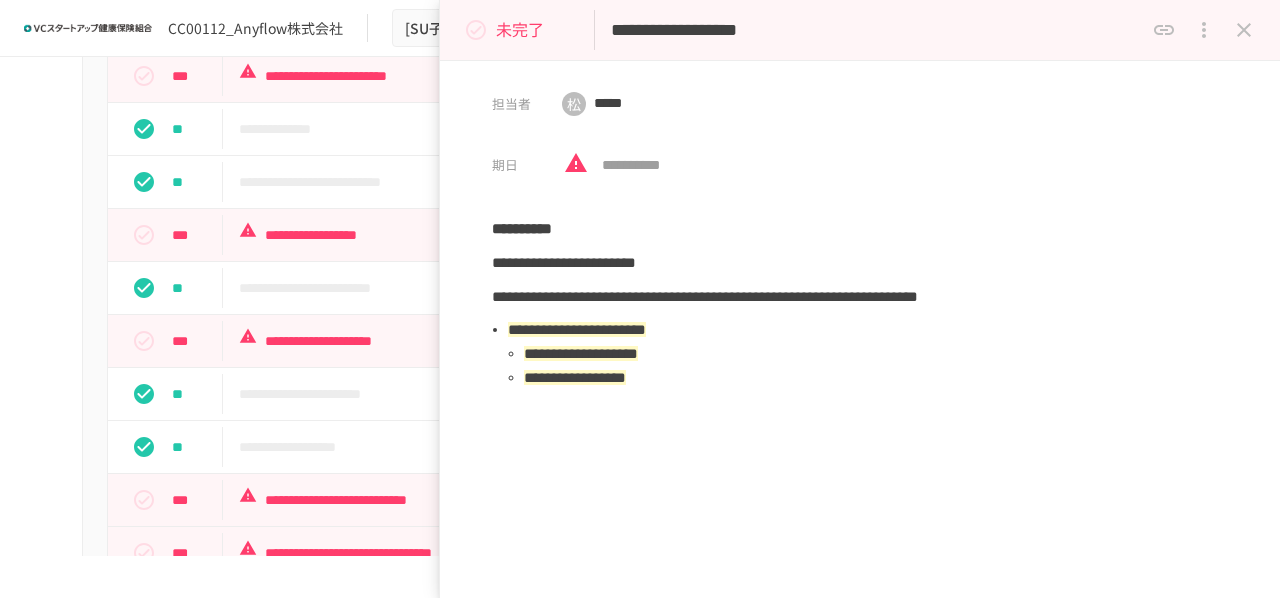 drag, startPoint x: 612, startPoint y: 33, endPoint x: 840, endPoint y: 36, distance: 228.01973 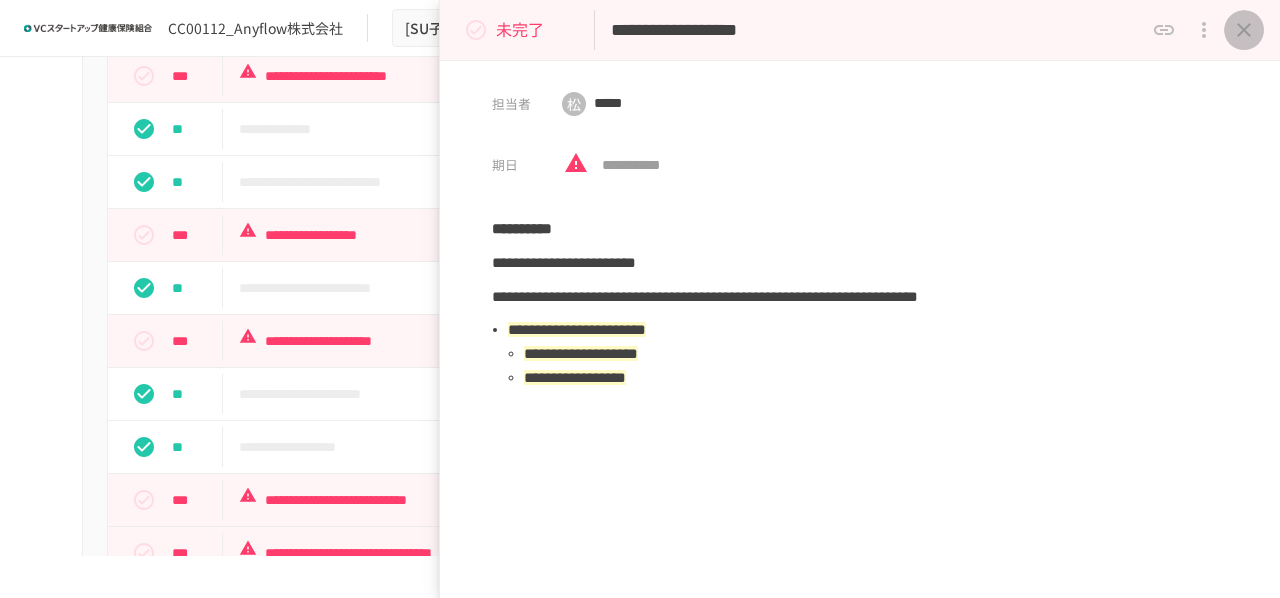 click 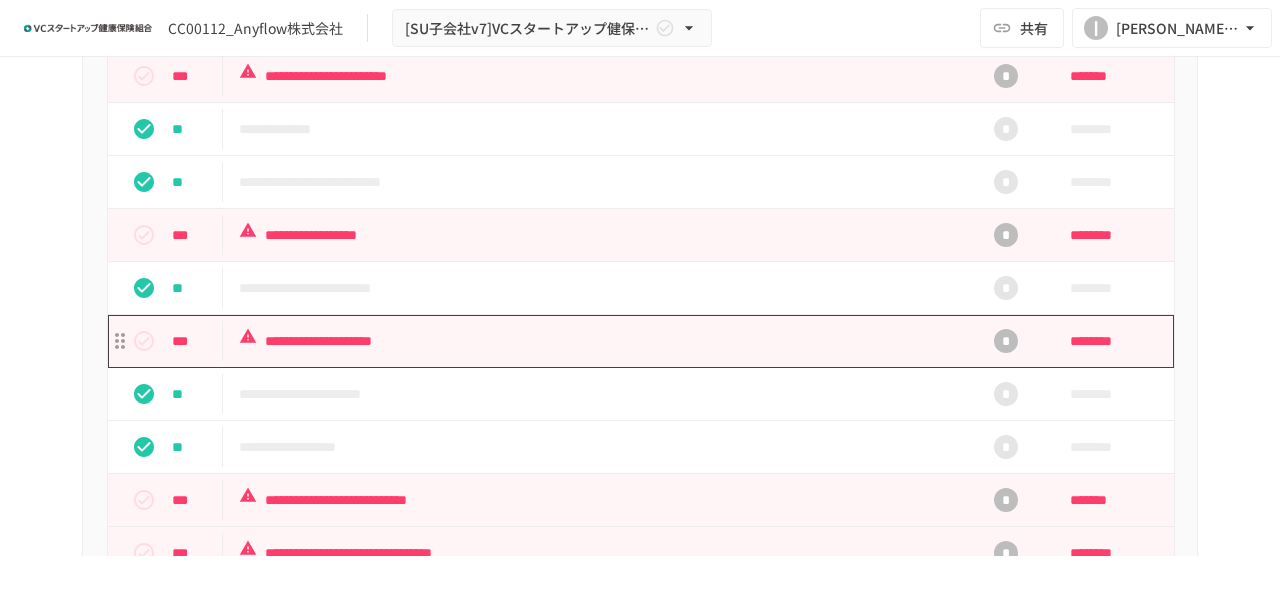 click on "**********" at bounding box center [598, 341] 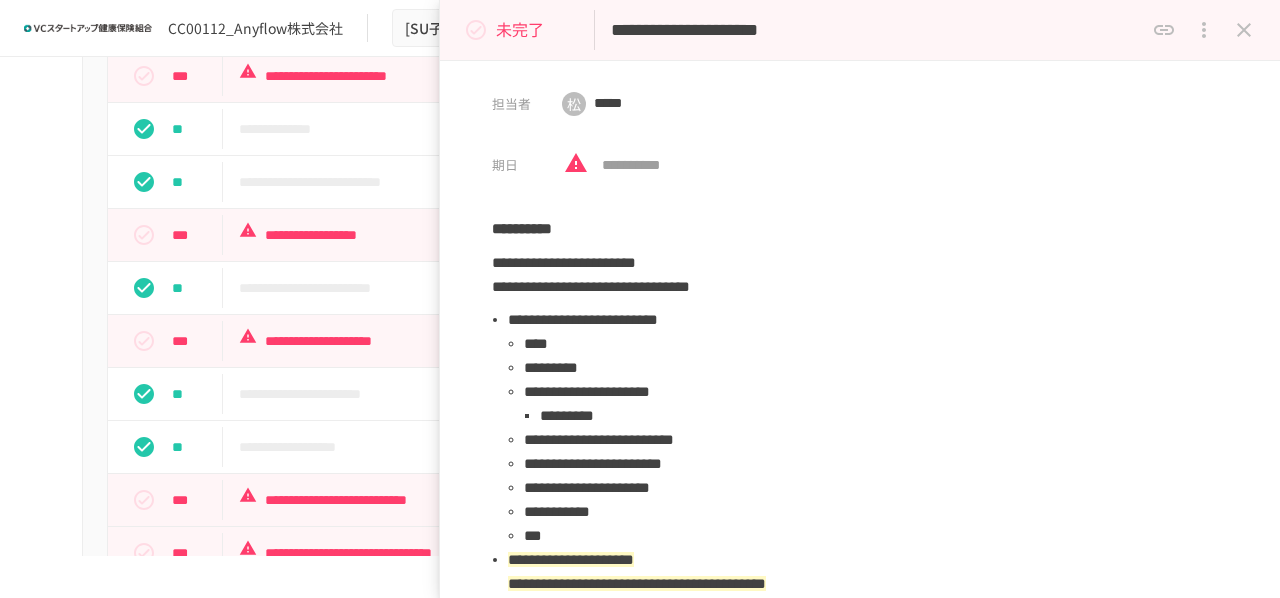 drag, startPoint x: 613, startPoint y: 32, endPoint x: 904, endPoint y: 31, distance: 291.0017 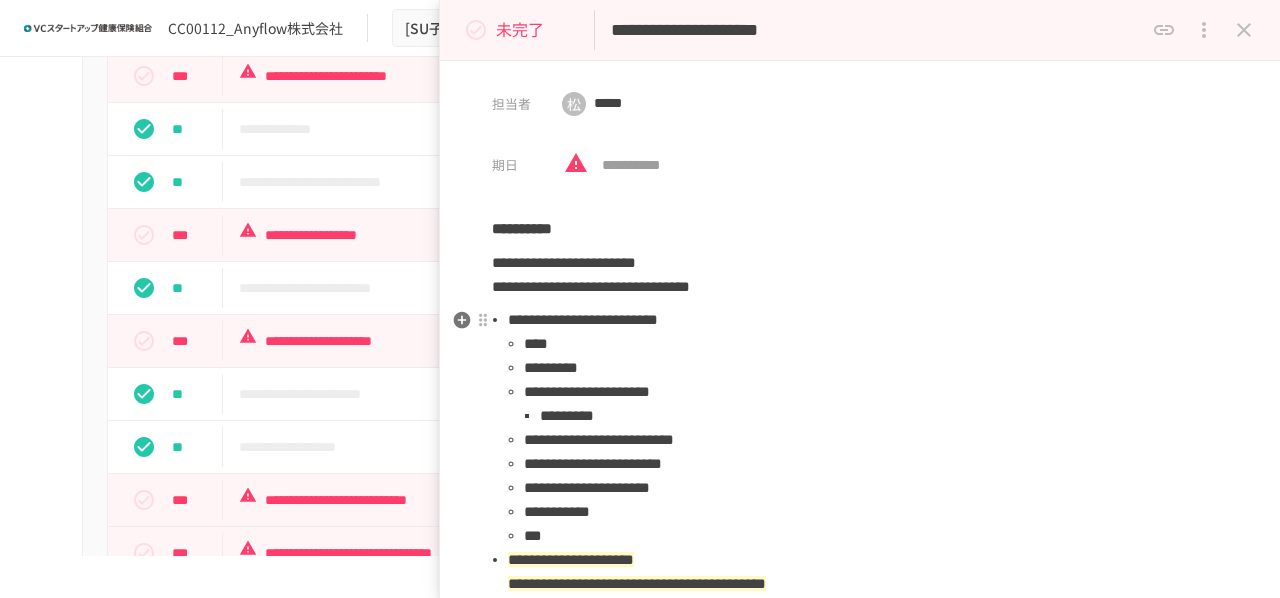 click on "*********" at bounding box center (876, 368) 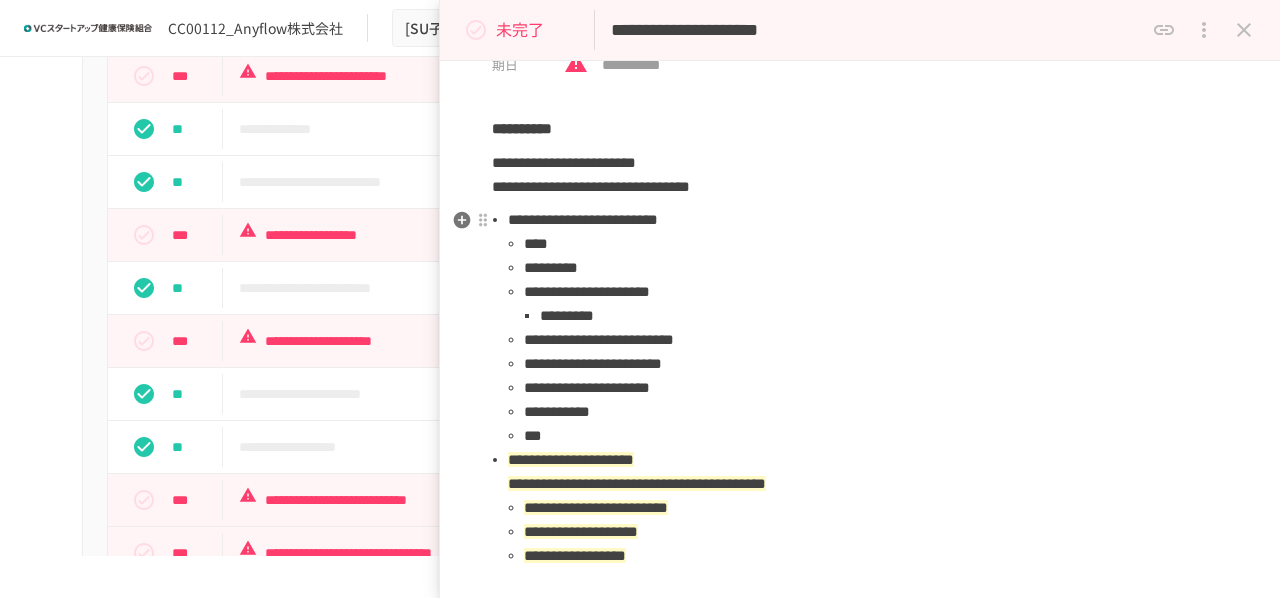 click on "**********" at bounding box center (868, 340) 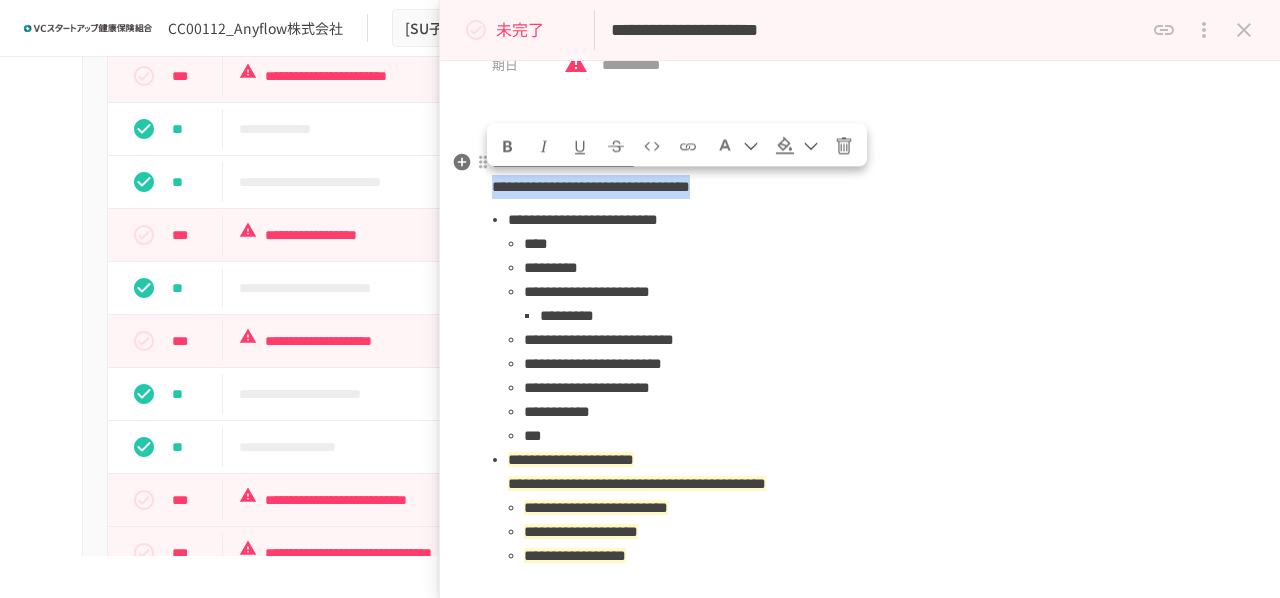 drag, startPoint x: 490, startPoint y: 189, endPoint x: 978, endPoint y: 195, distance: 488.0369 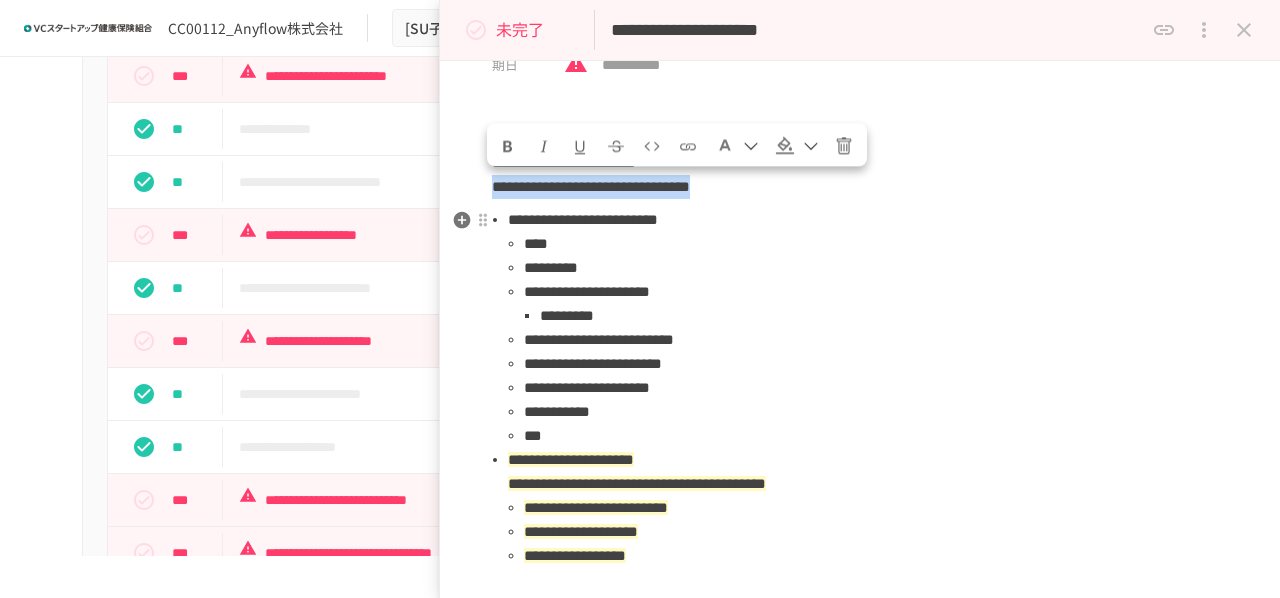 copy on "**********" 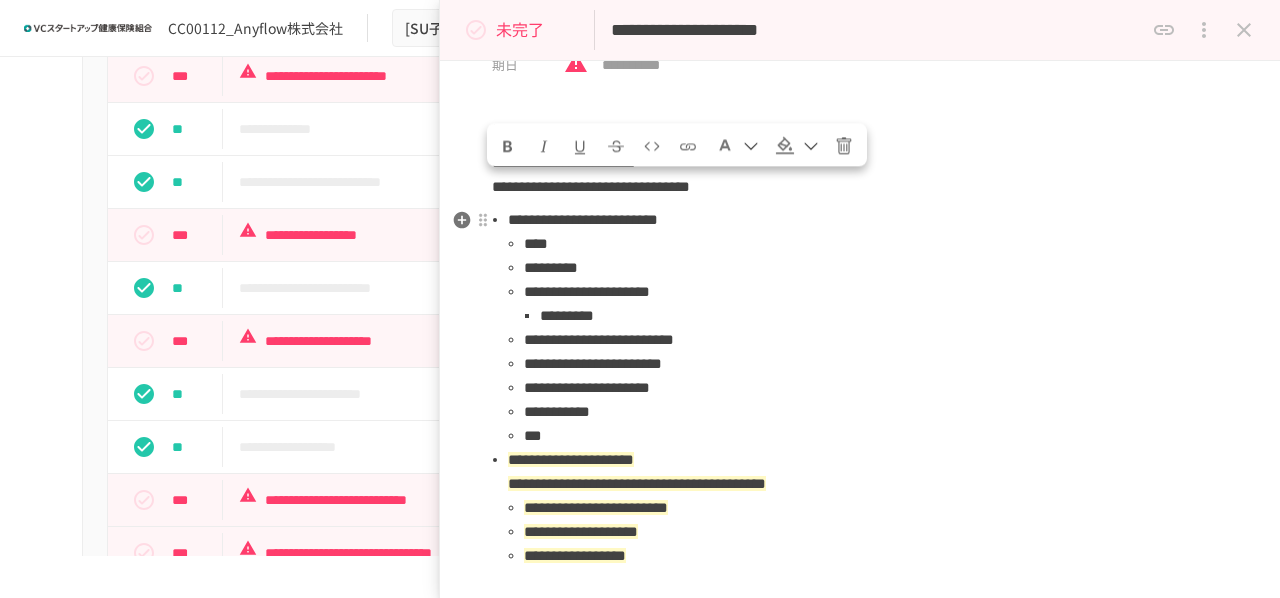 click on "**********" at bounding box center (876, 340) 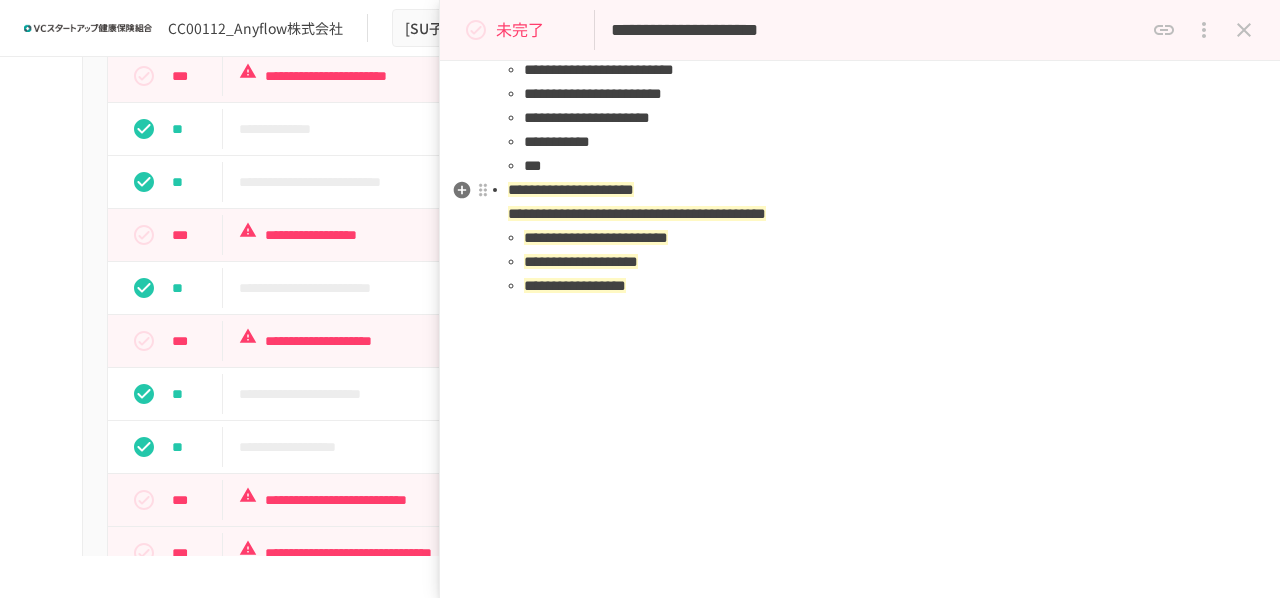 scroll, scrollTop: 0, scrollLeft: 0, axis: both 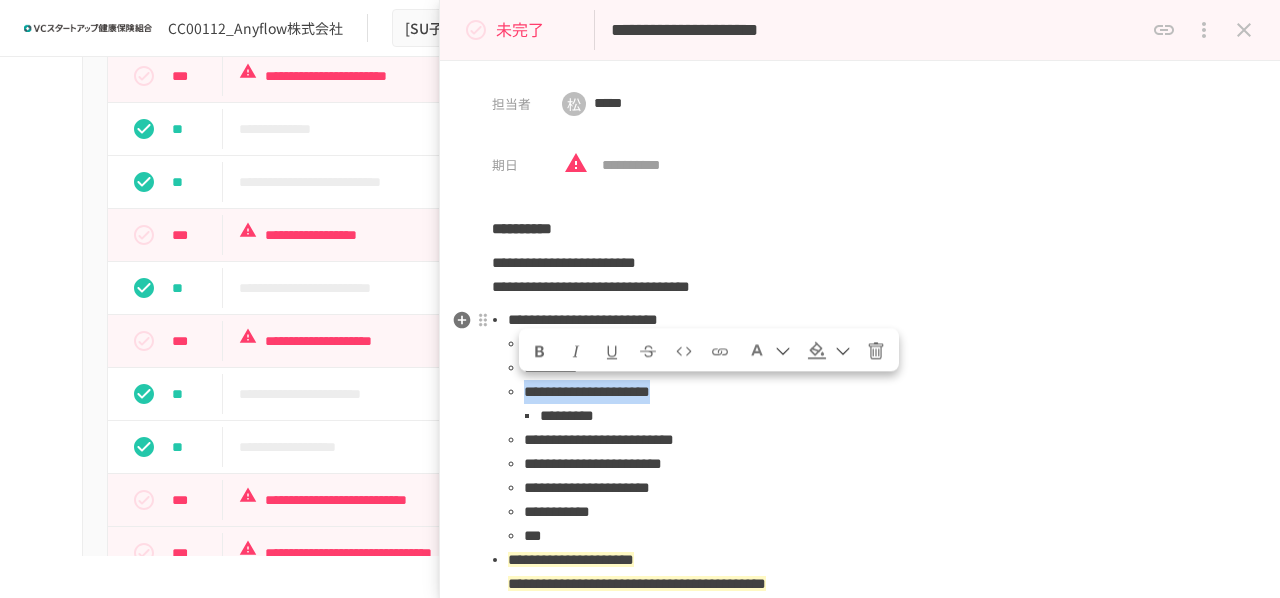 drag, startPoint x: 523, startPoint y: 395, endPoint x: 824, endPoint y: 397, distance: 301.00665 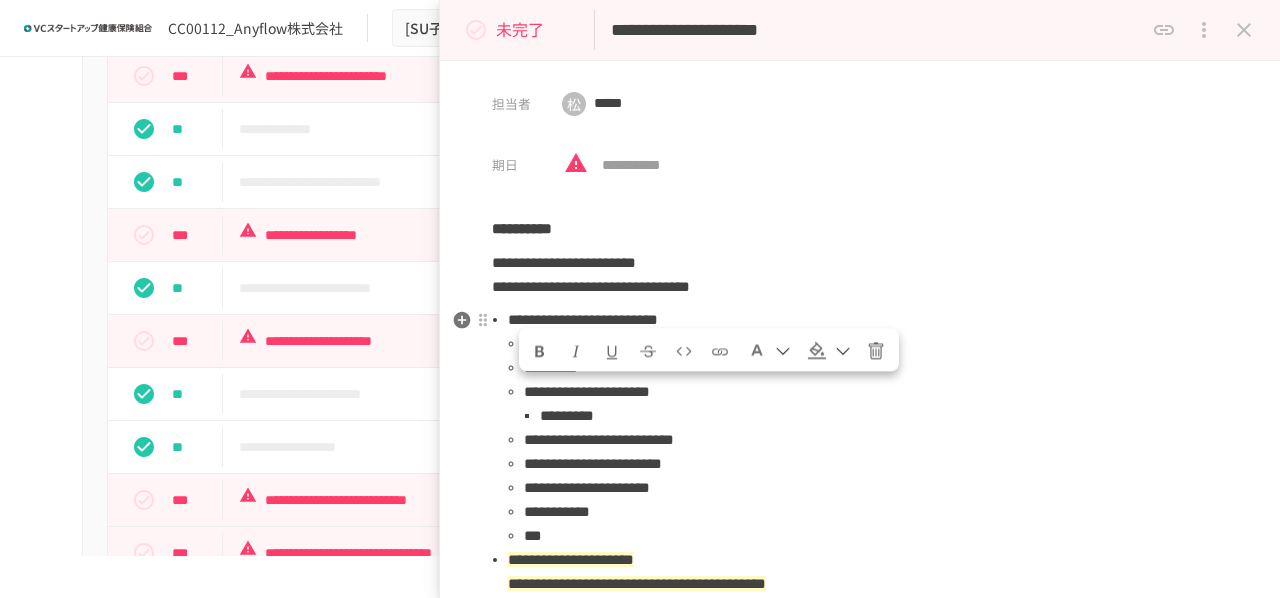 click on "**********" at bounding box center (876, 440) 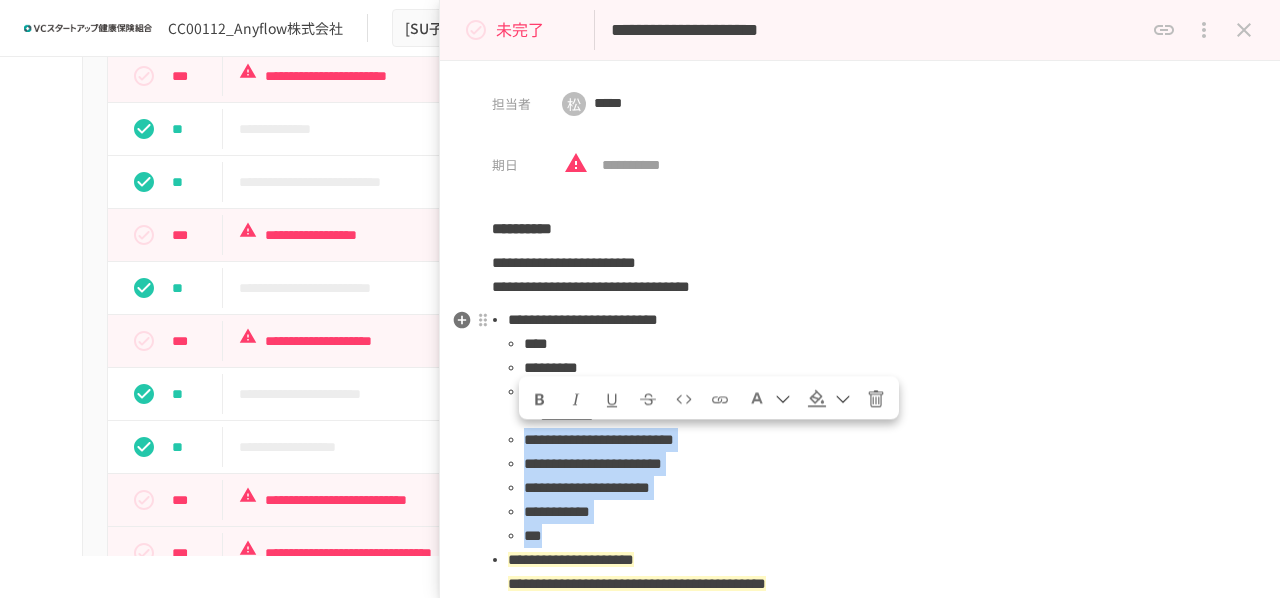 drag, startPoint x: 526, startPoint y: 443, endPoint x: 758, endPoint y: 531, distance: 248.129 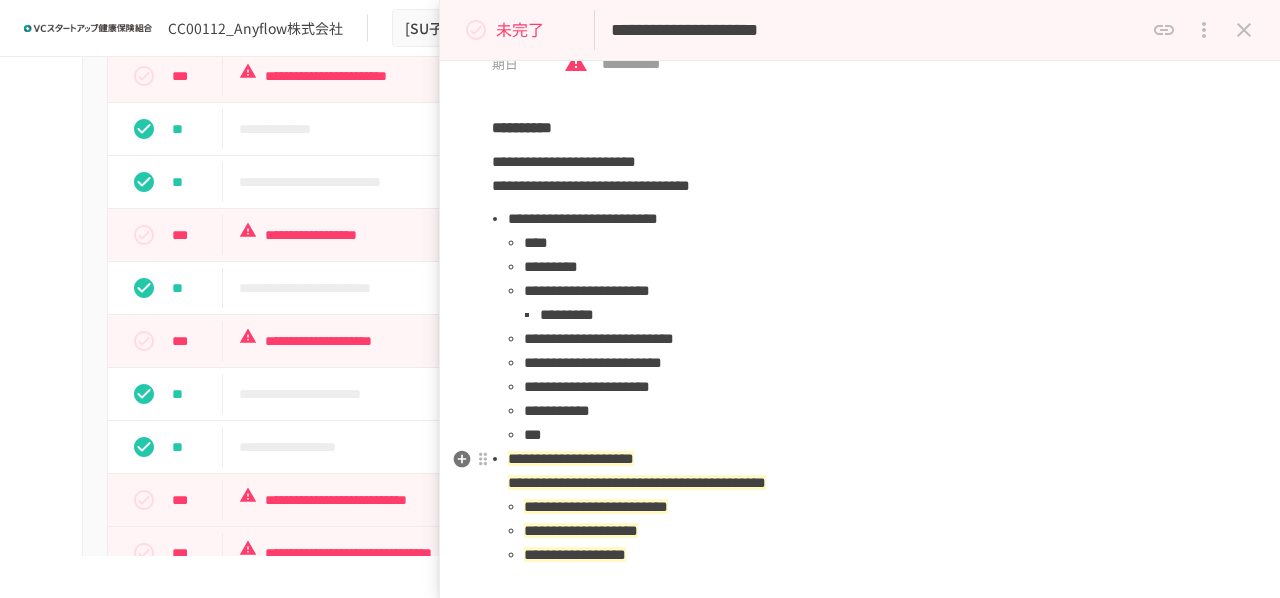 scroll, scrollTop: 0, scrollLeft: 0, axis: both 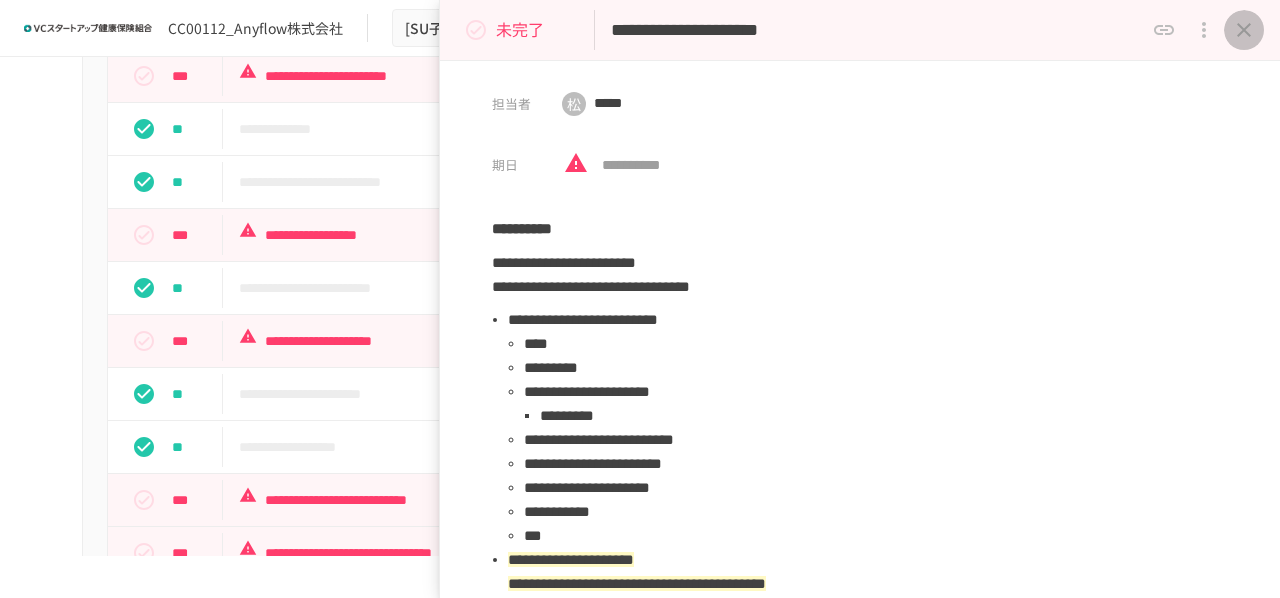 click 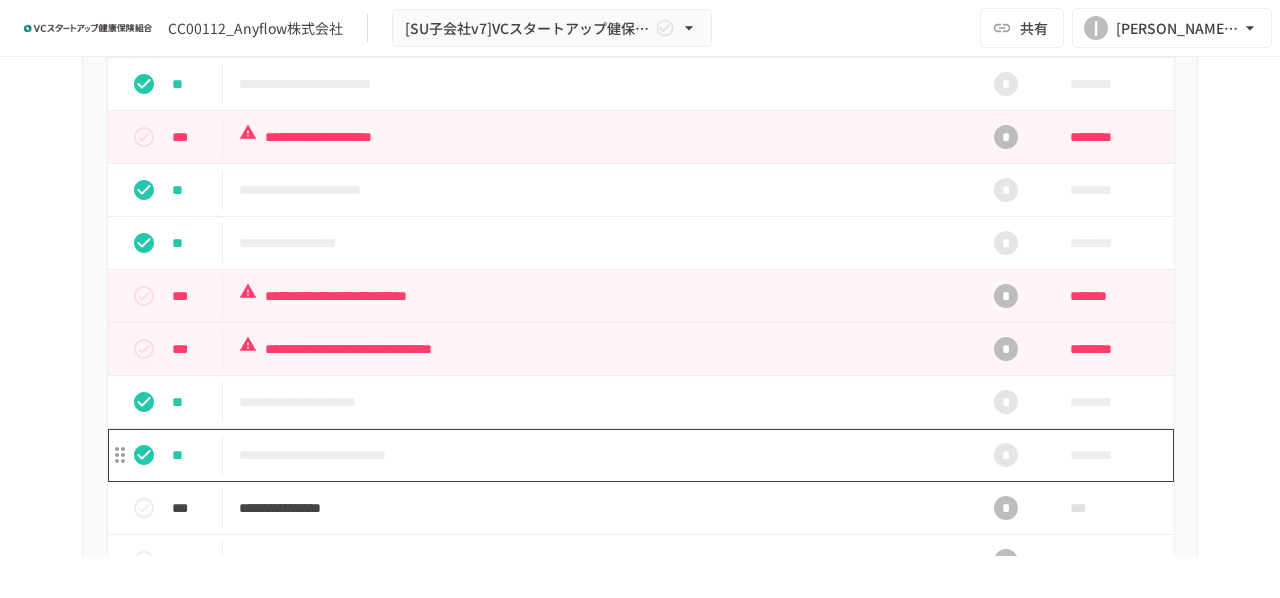 scroll, scrollTop: 1100, scrollLeft: 0, axis: vertical 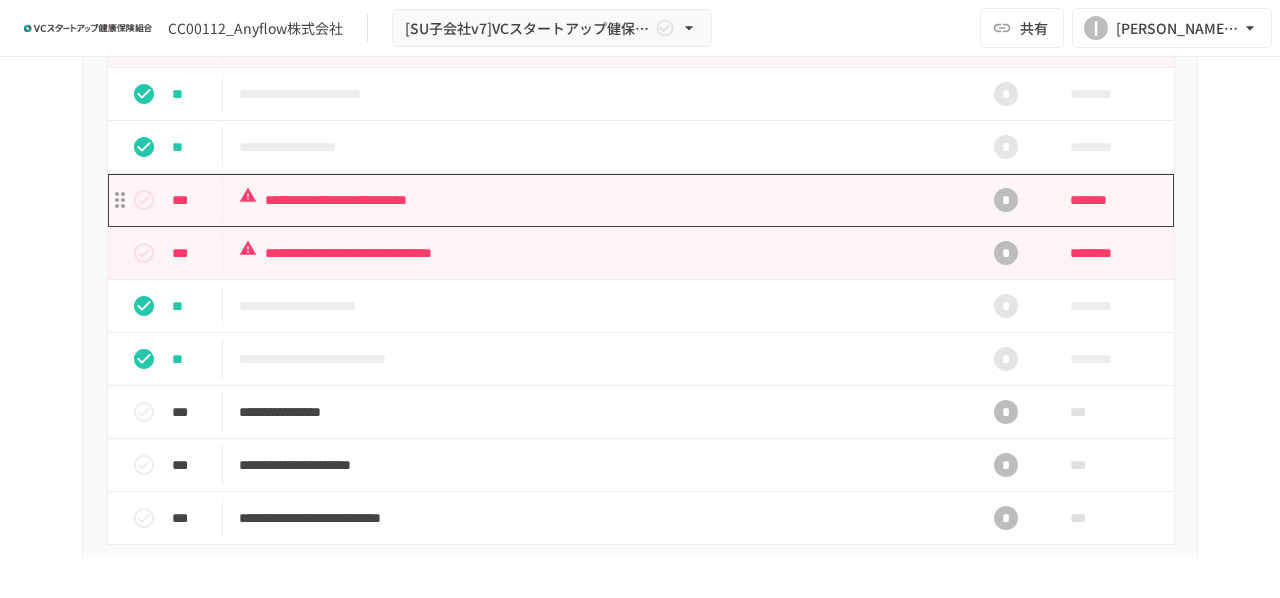 click on "**********" at bounding box center (598, 200) 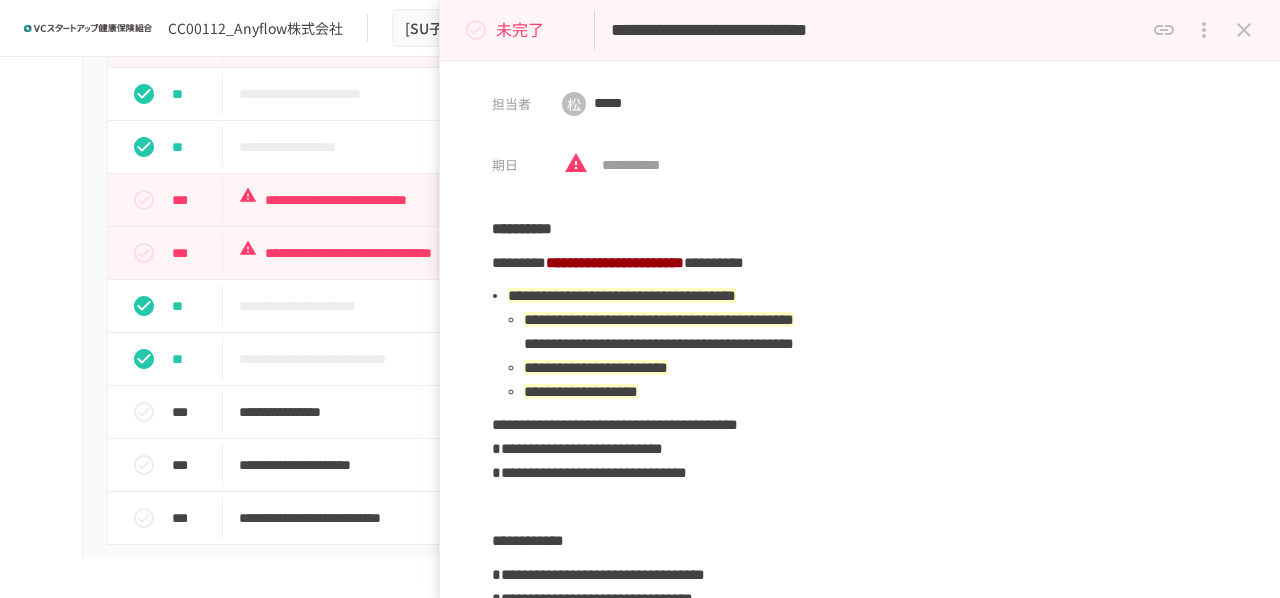 drag, startPoint x: 612, startPoint y: 31, endPoint x: 1020, endPoint y: 53, distance: 408.5927 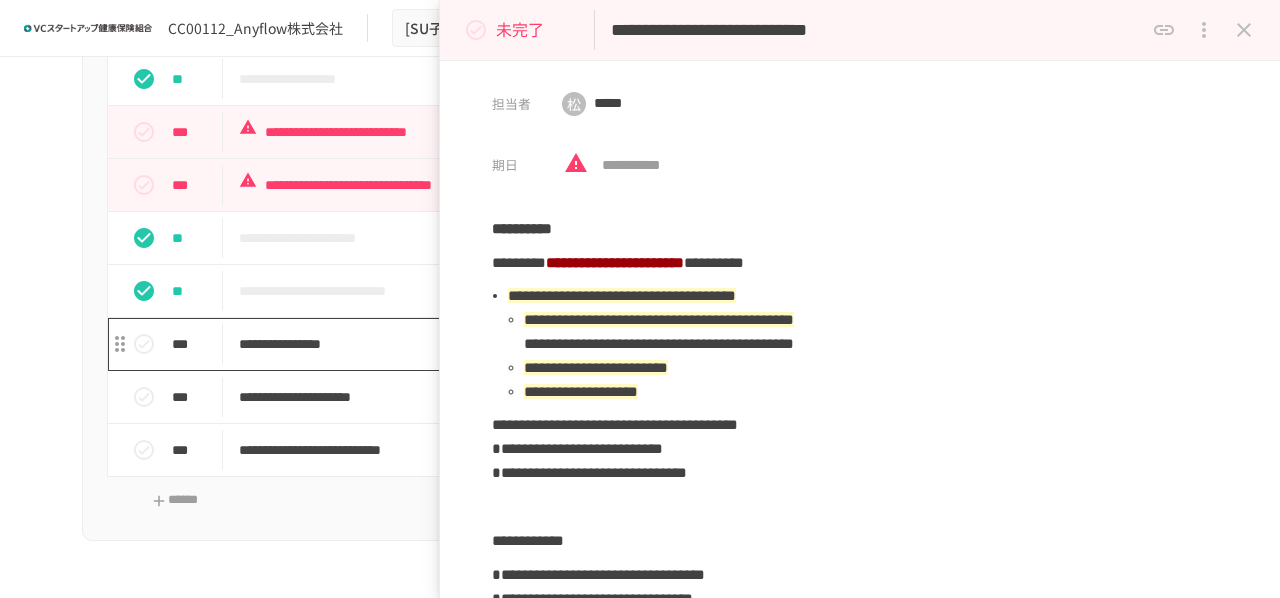 scroll, scrollTop: 1200, scrollLeft: 0, axis: vertical 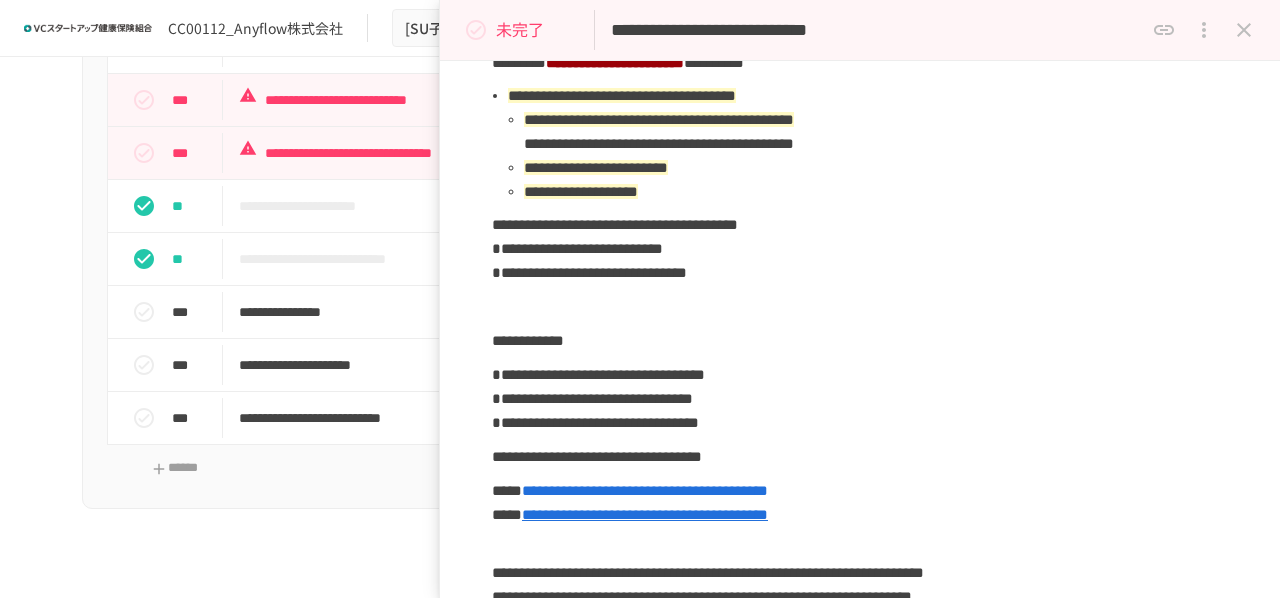 click 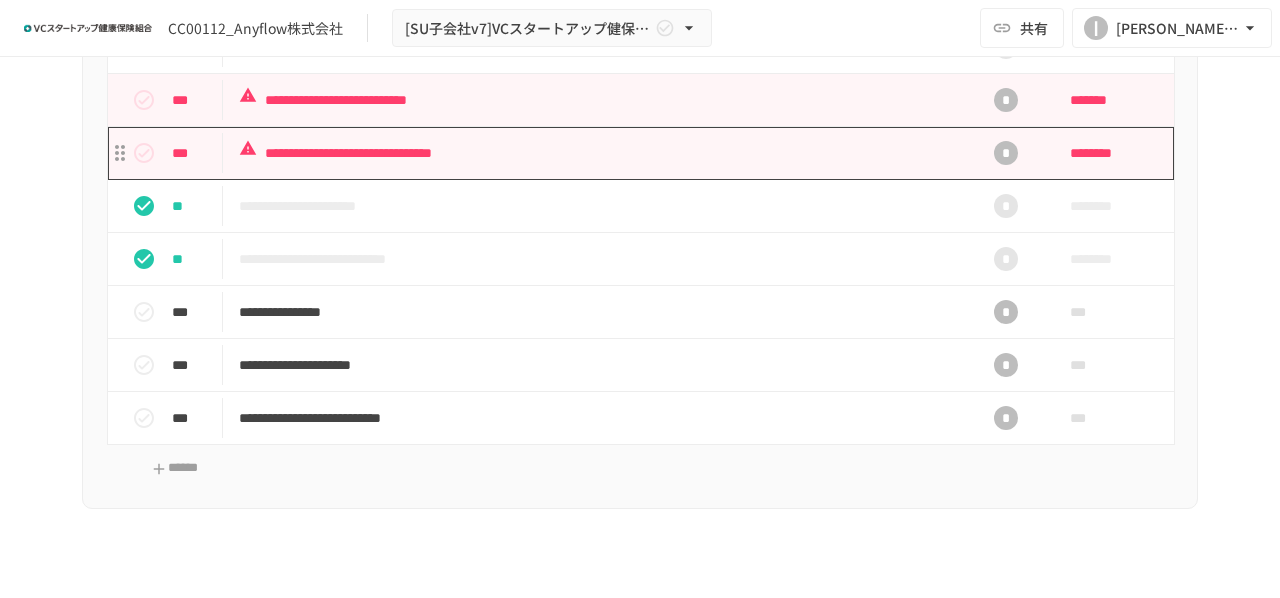 click on "**********" at bounding box center [598, 153] 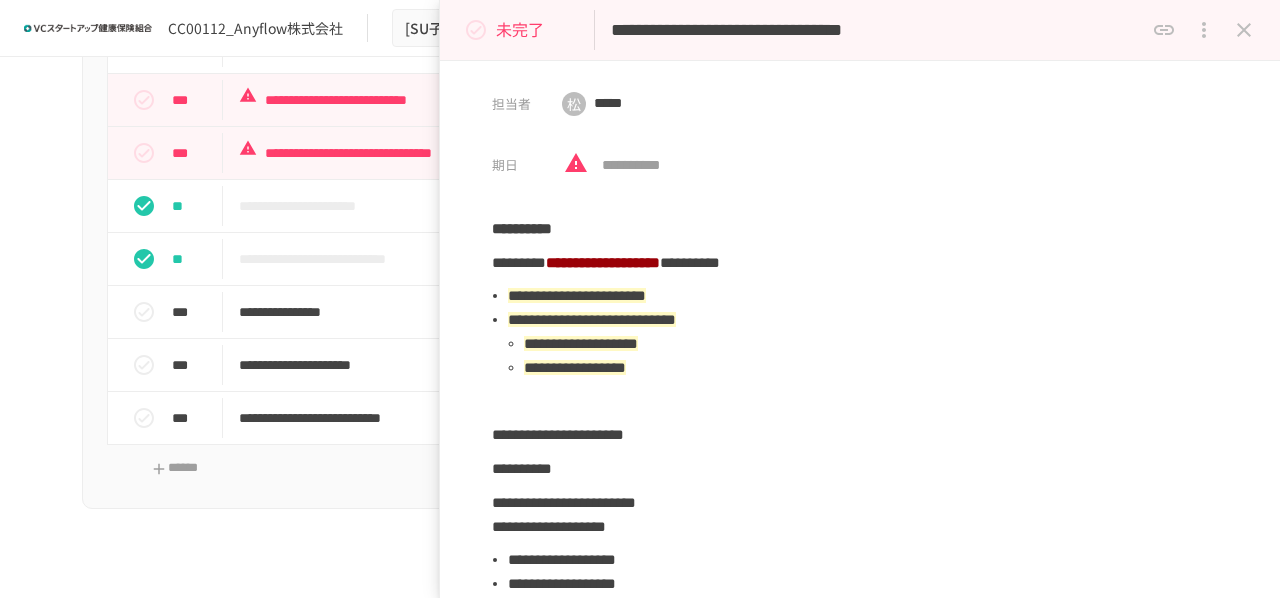 drag, startPoint x: 613, startPoint y: 30, endPoint x: 1108, endPoint y: 44, distance: 495.19794 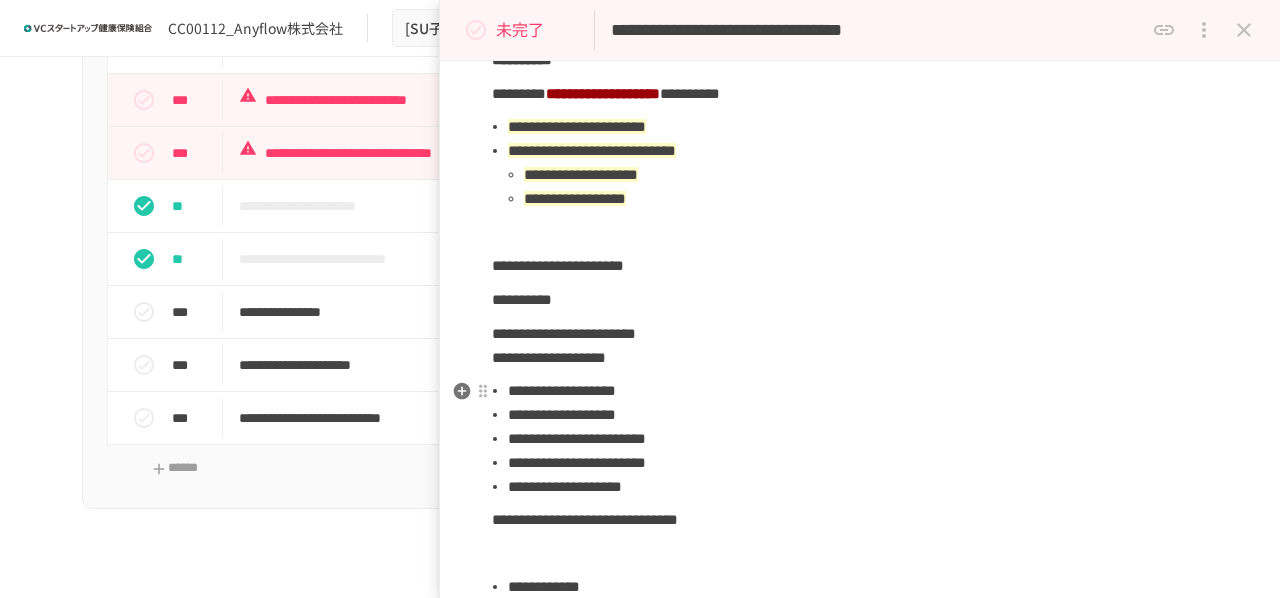 scroll, scrollTop: 200, scrollLeft: 0, axis: vertical 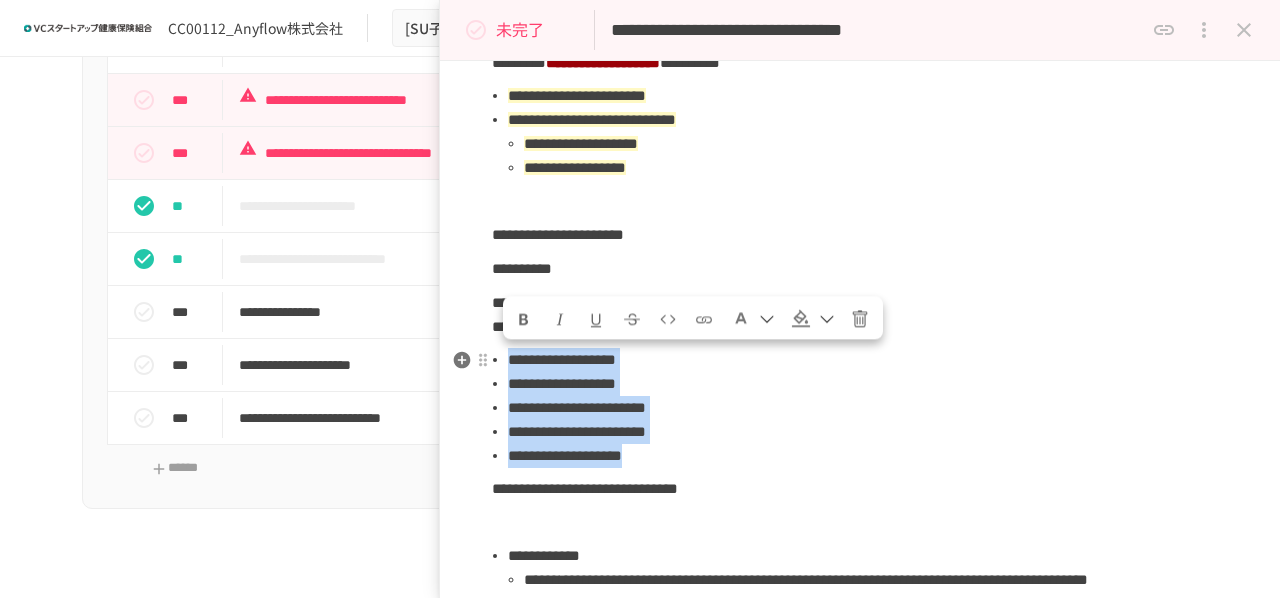 drag, startPoint x: 509, startPoint y: 359, endPoint x: 818, endPoint y: 453, distance: 322.9814 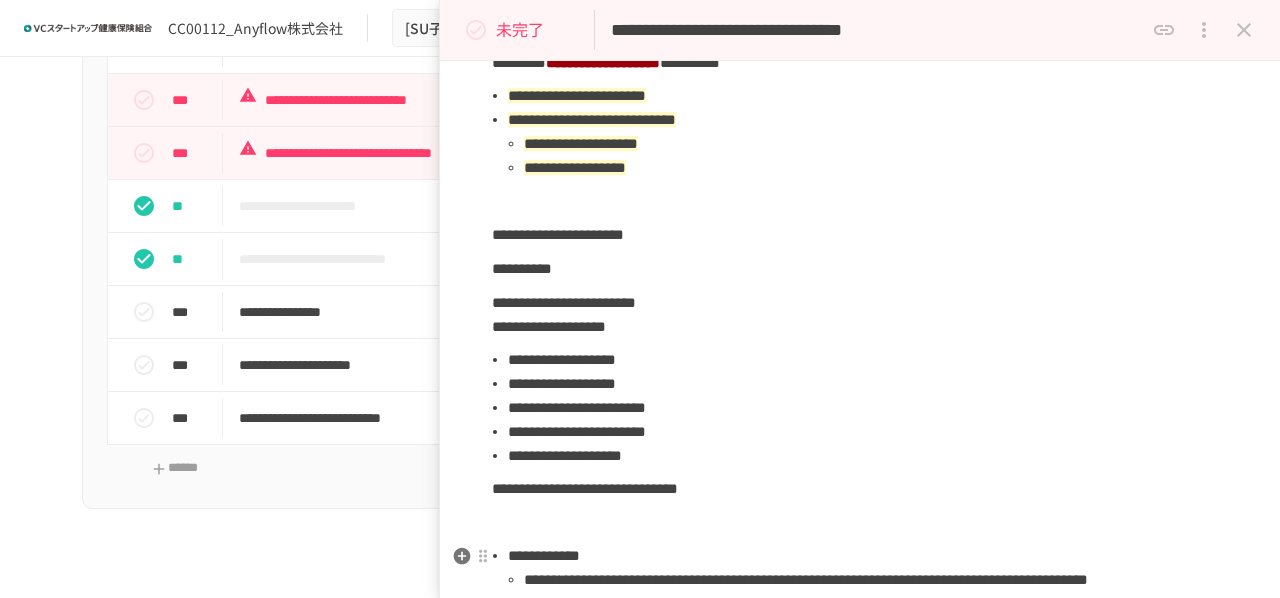 click on "**********" at bounding box center (868, 556) 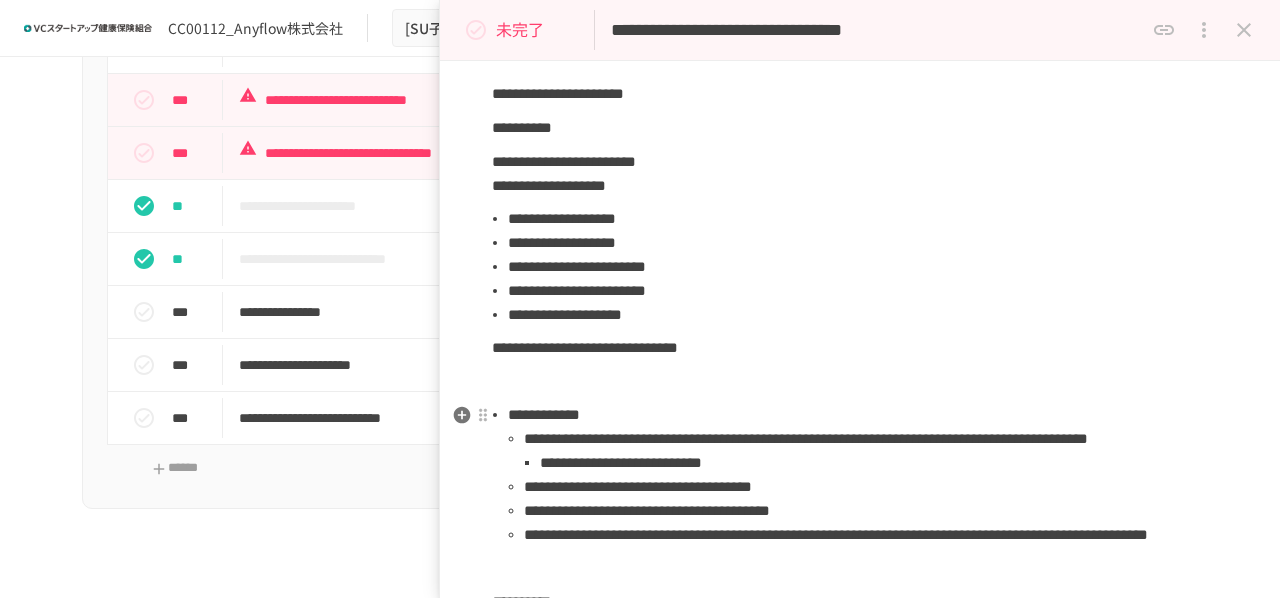 scroll, scrollTop: 400, scrollLeft: 0, axis: vertical 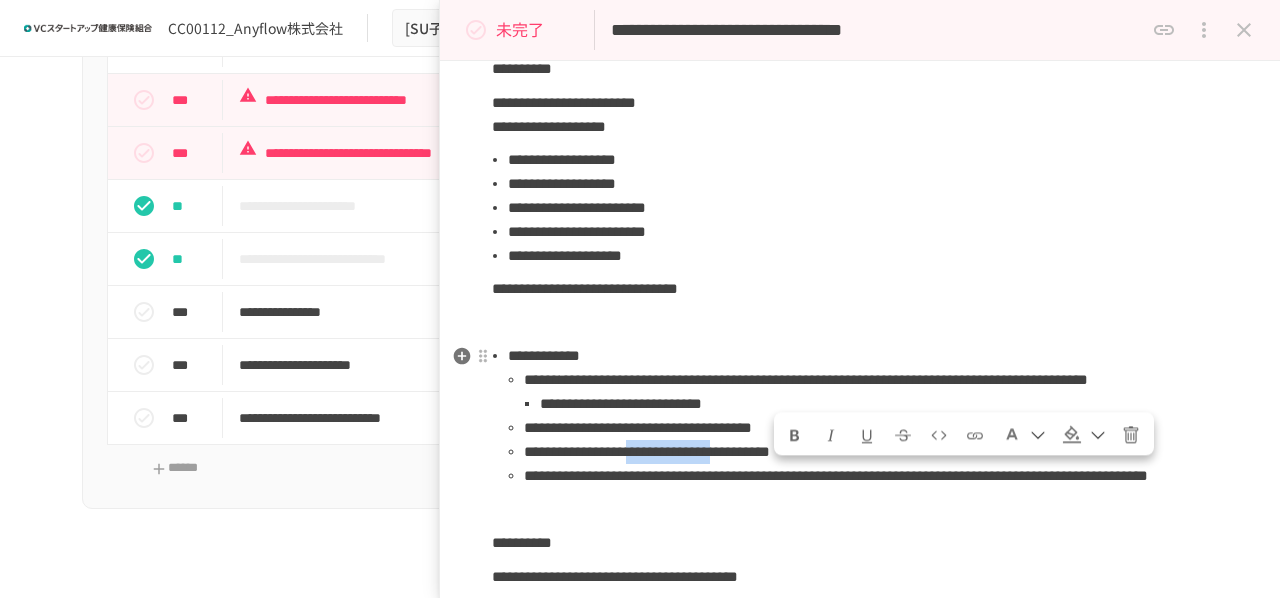 drag, startPoint x: 784, startPoint y: 473, endPoint x: 987, endPoint y: 483, distance: 203.24615 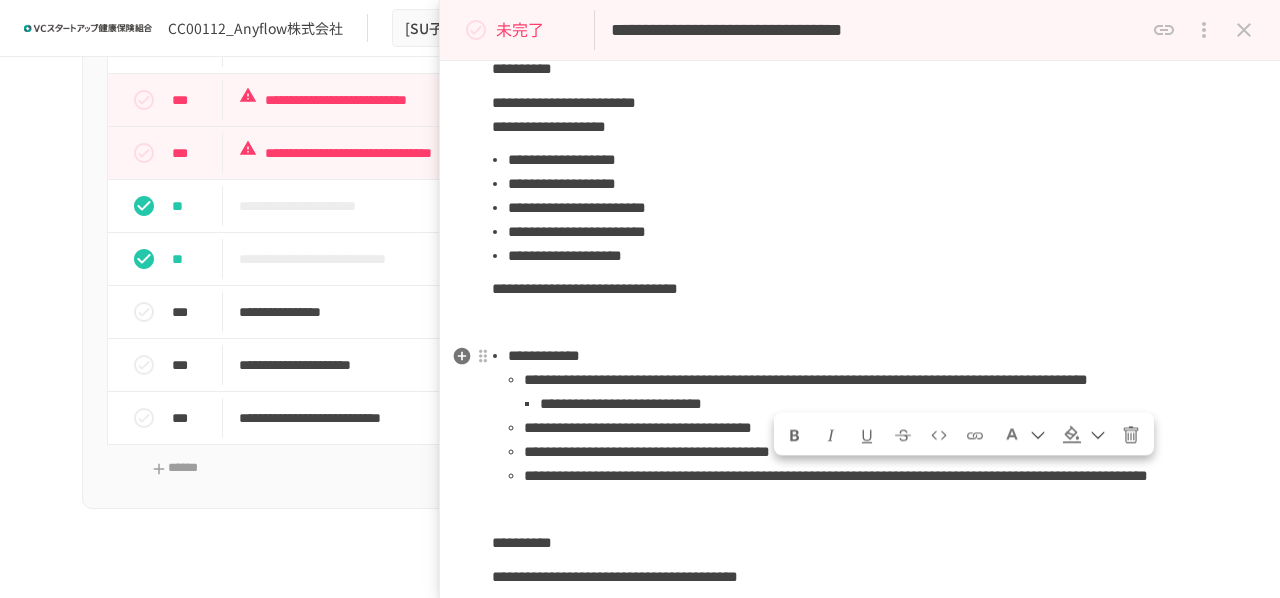 click on "**********" at bounding box center (860, 624) 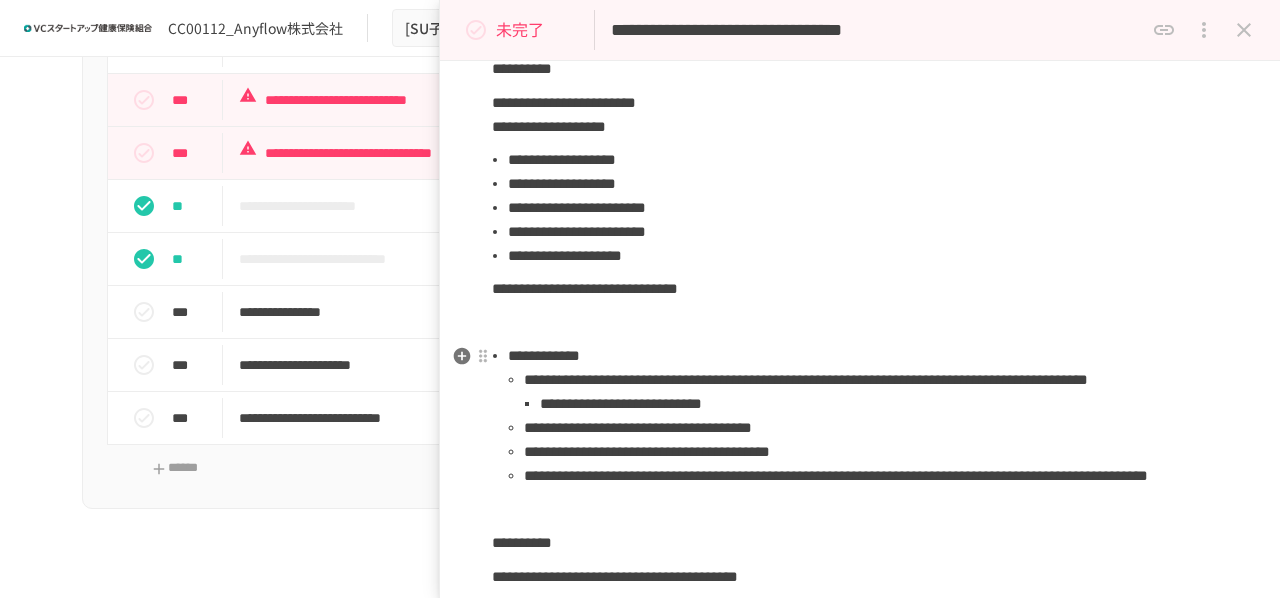 click on "**********" at bounding box center (836, 475) 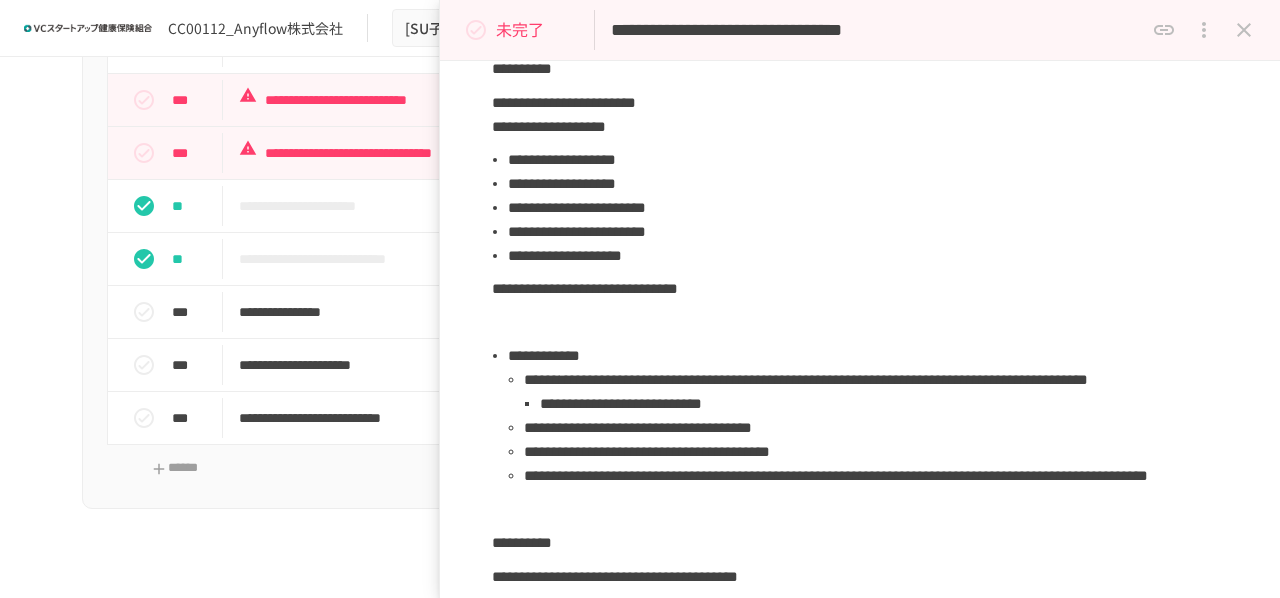 click 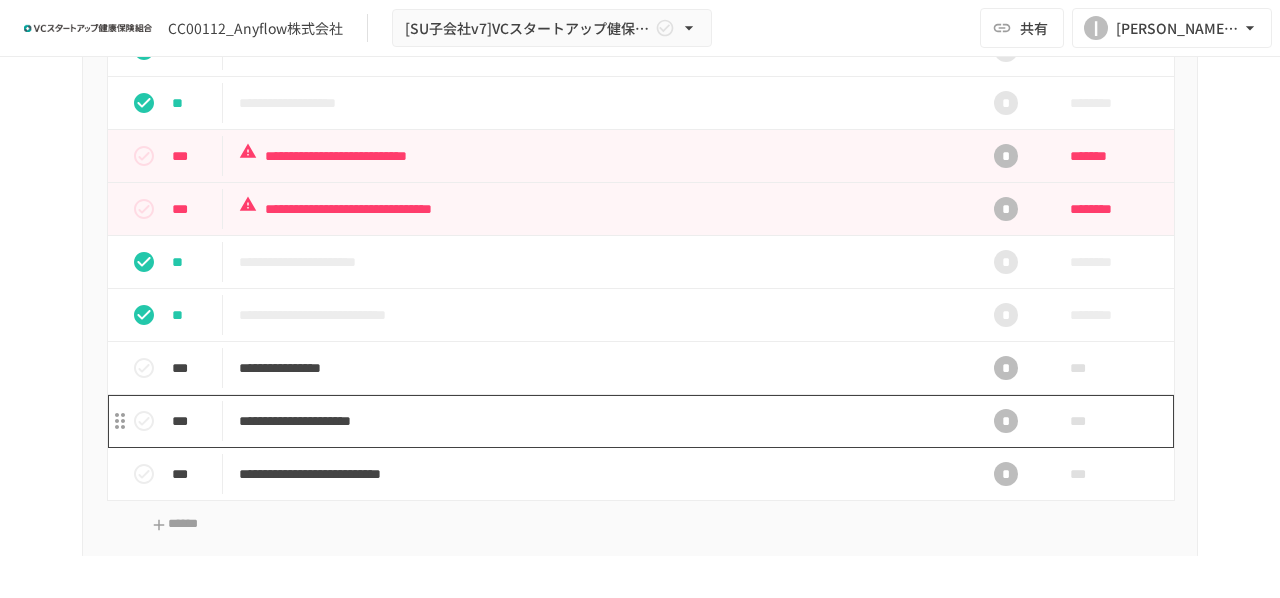 scroll, scrollTop: 1100, scrollLeft: 0, axis: vertical 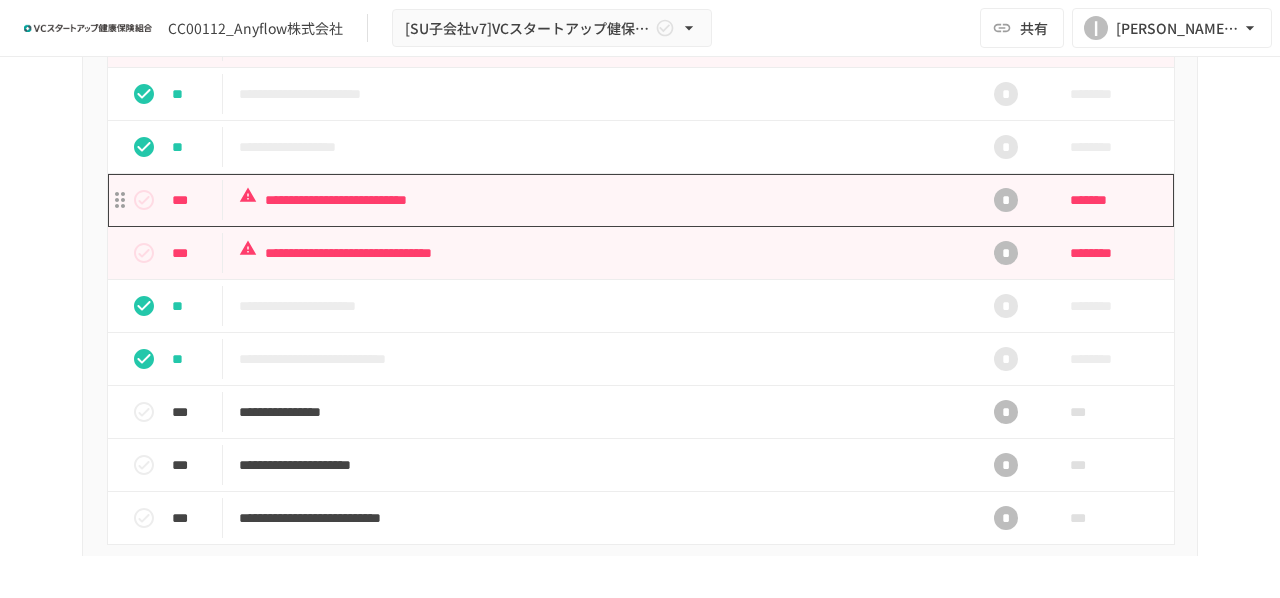 click on "**********" at bounding box center (598, 200) 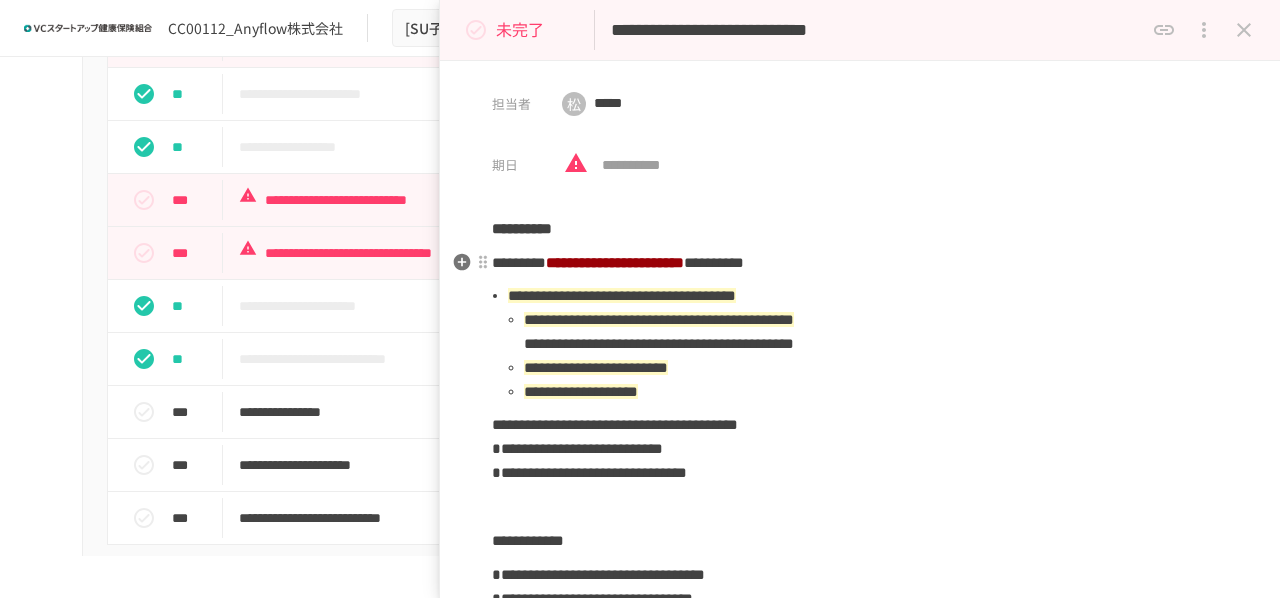 click on "**********" at bounding box center [615, 262] 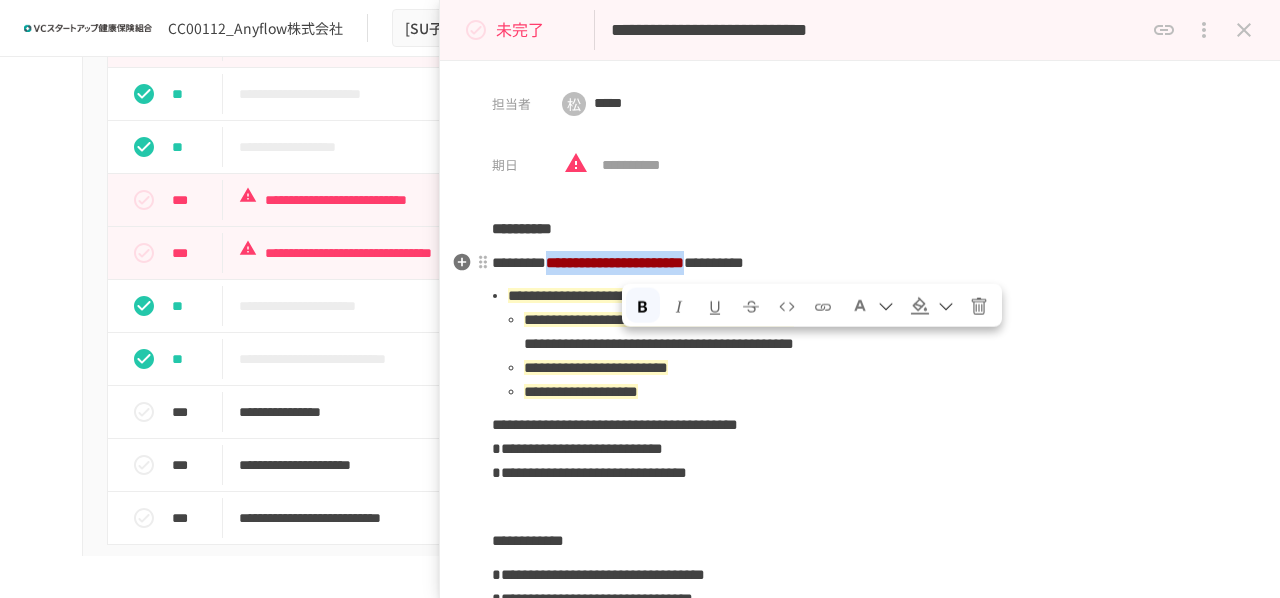 drag, startPoint x: 632, startPoint y: 265, endPoint x: 968, endPoint y: 271, distance: 336.05356 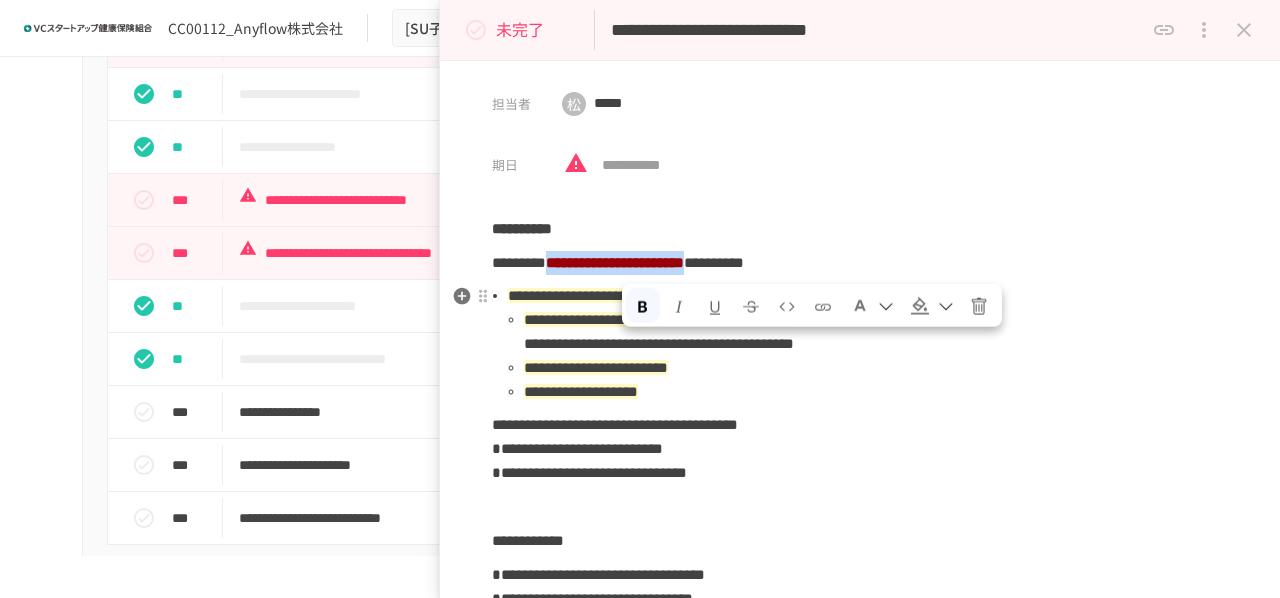copy on "**********" 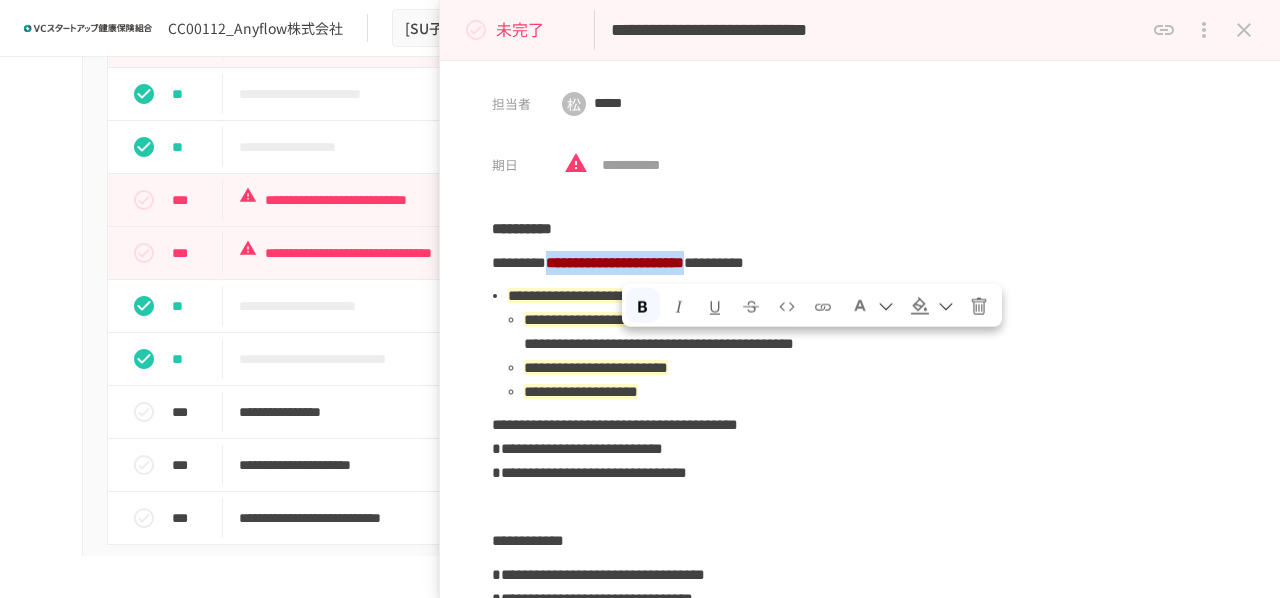 drag, startPoint x: 1246, startPoint y: 25, endPoint x: 1196, endPoint y: 31, distance: 50.358715 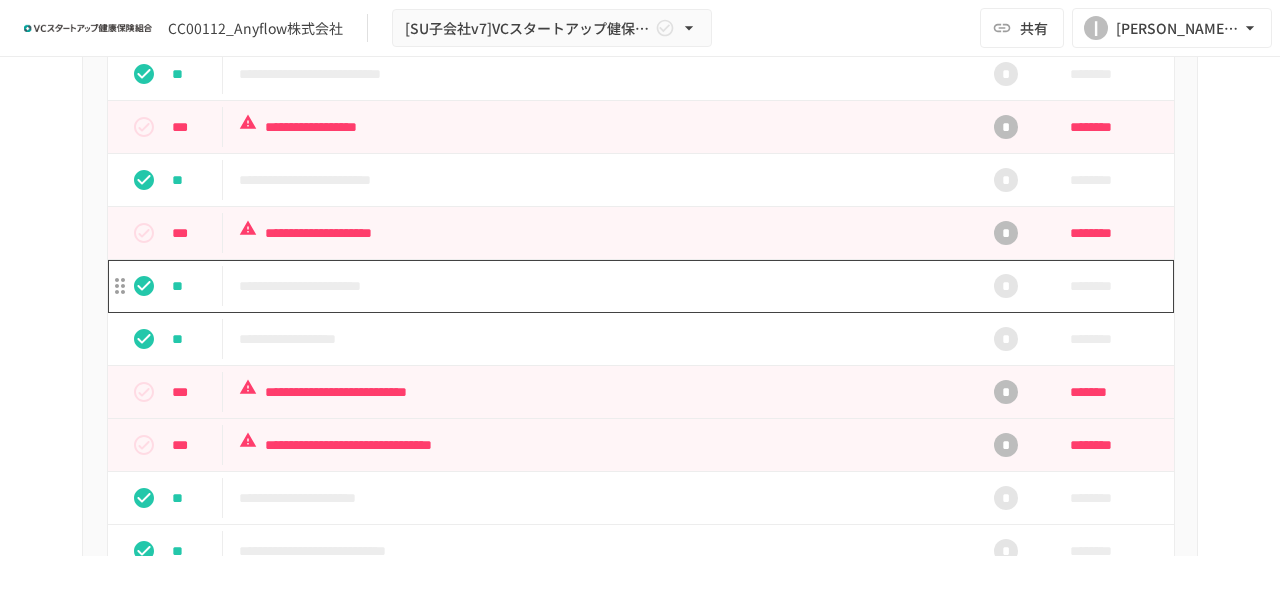 scroll, scrollTop: 700, scrollLeft: 0, axis: vertical 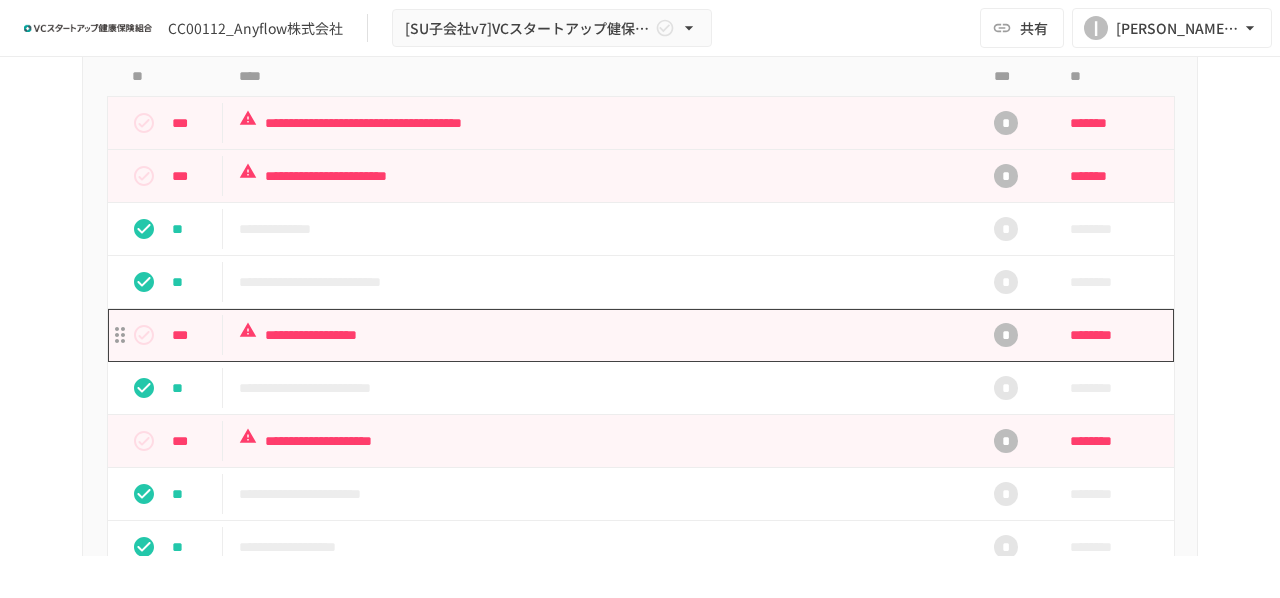 click on "**********" at bounding box center [598, 335] 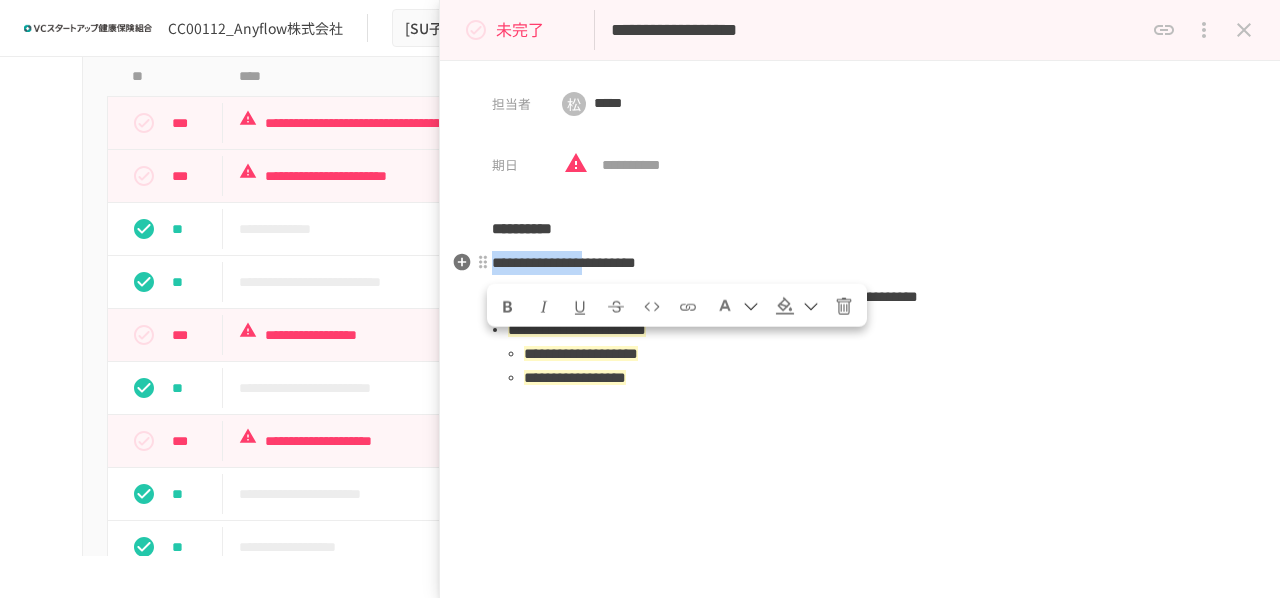 drag, startPoint x: 496, startPoint y: 264, endPoint x: 713, endPoint y: 275, distance: 217.27863 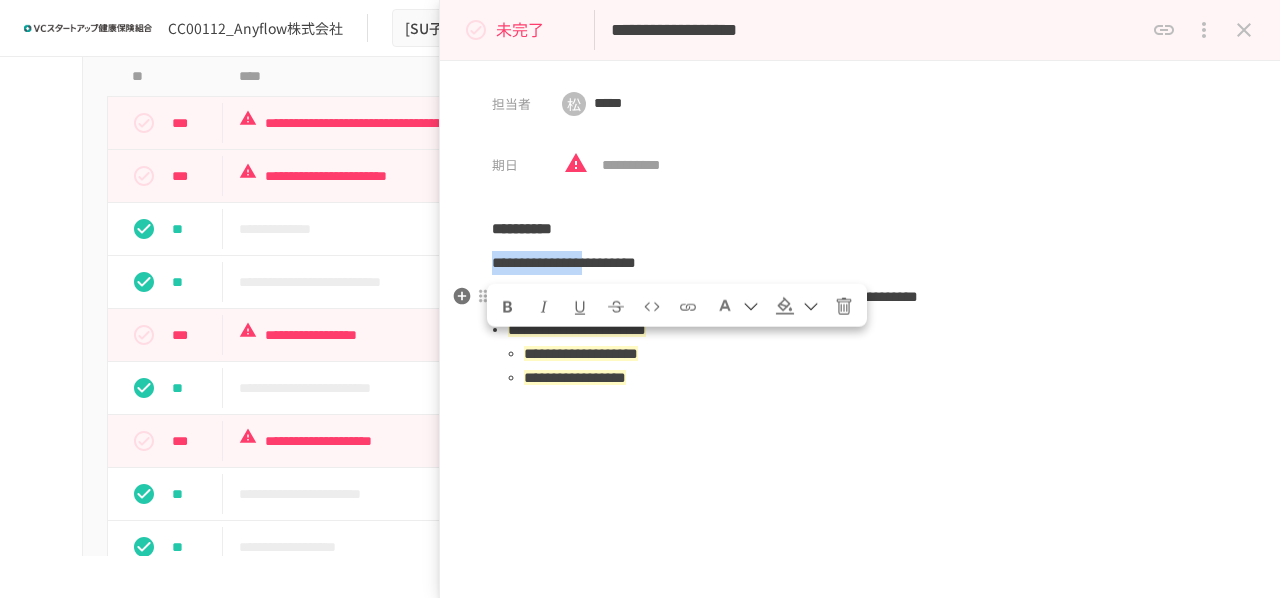 copy on "**********" 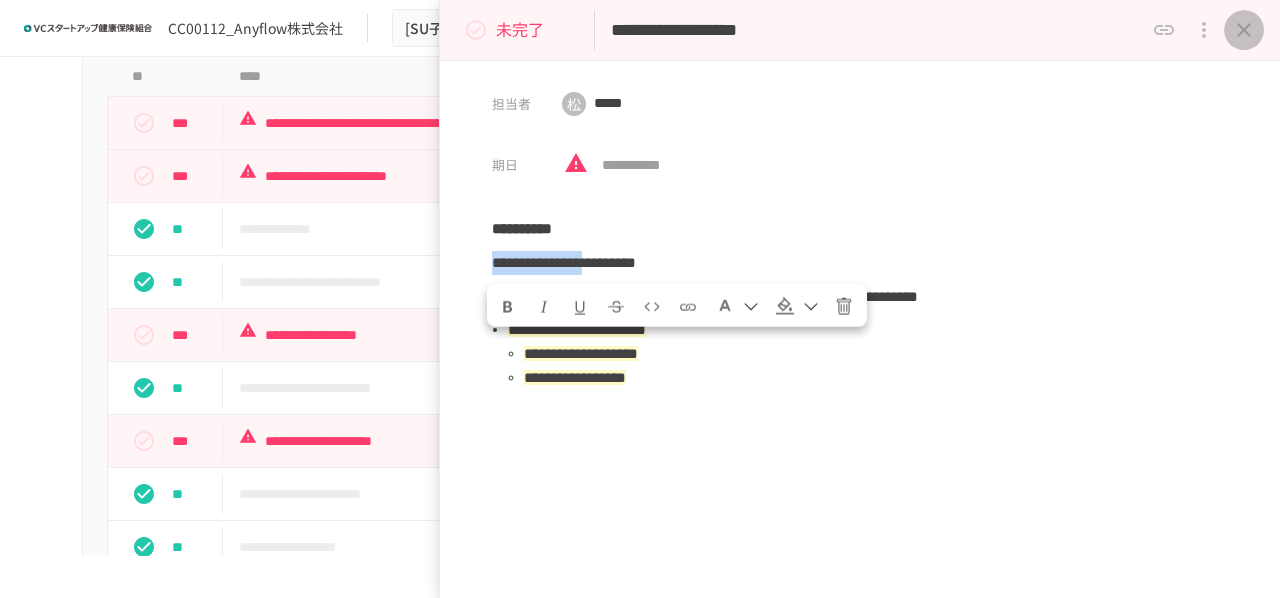 click 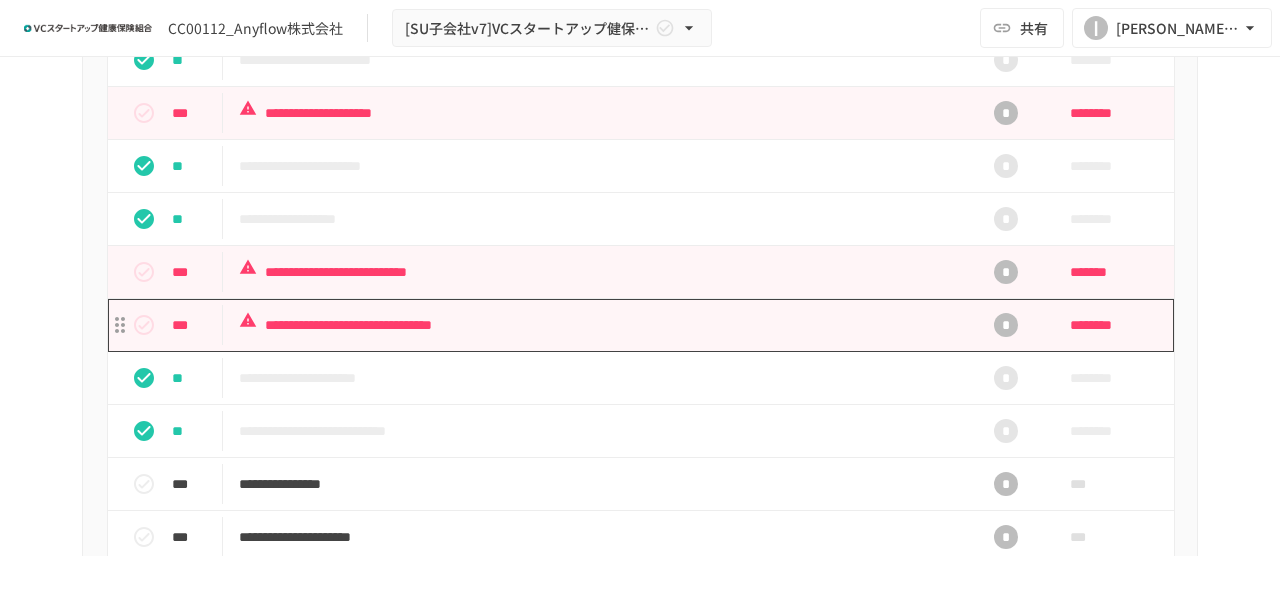scroll, scrollTop: 1100, scrollLeft: 0, axis: vertical 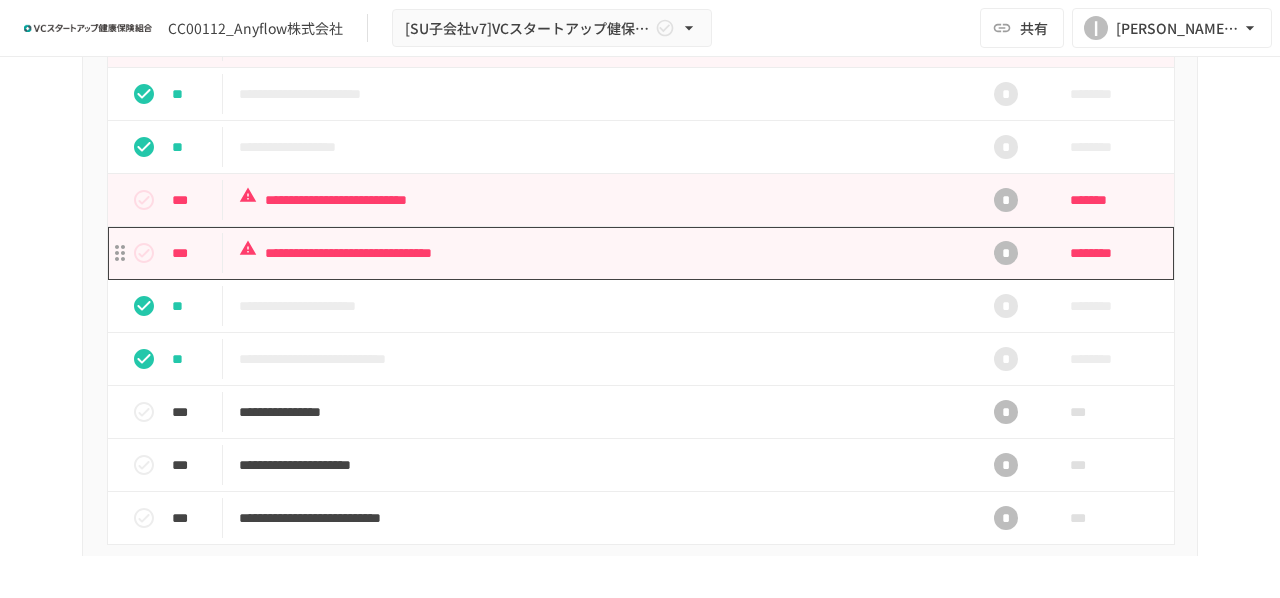 click on "**********" at bounding box center [598, 253] 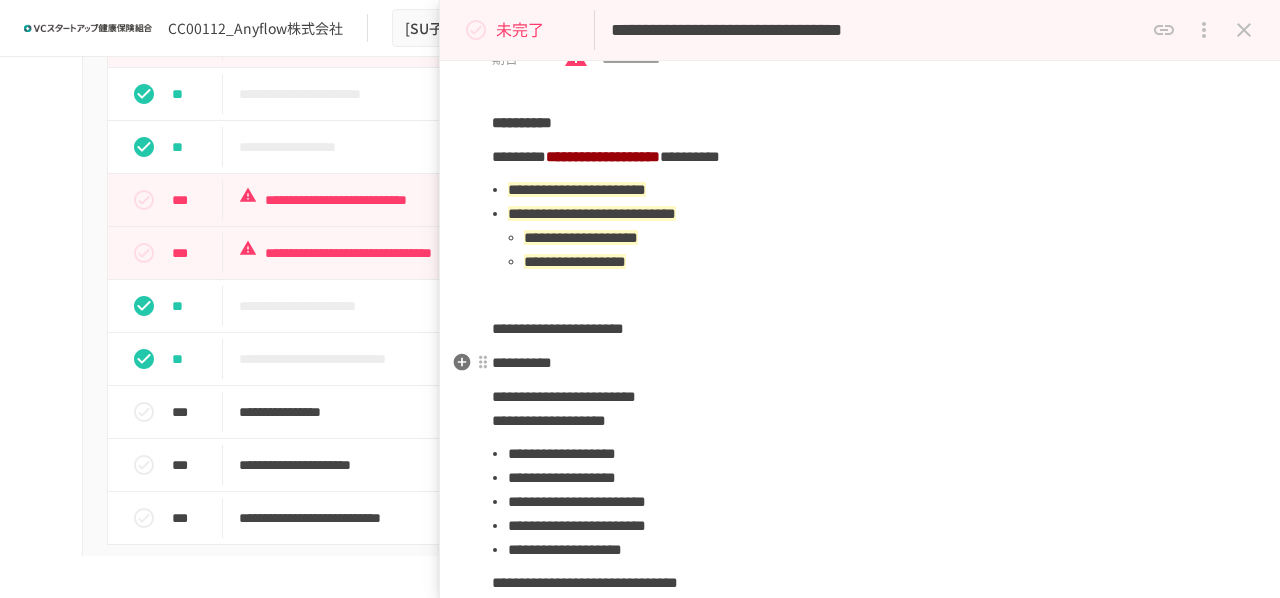scroll, scrollTop: 200, scrollLeft: 0, axis: vertical 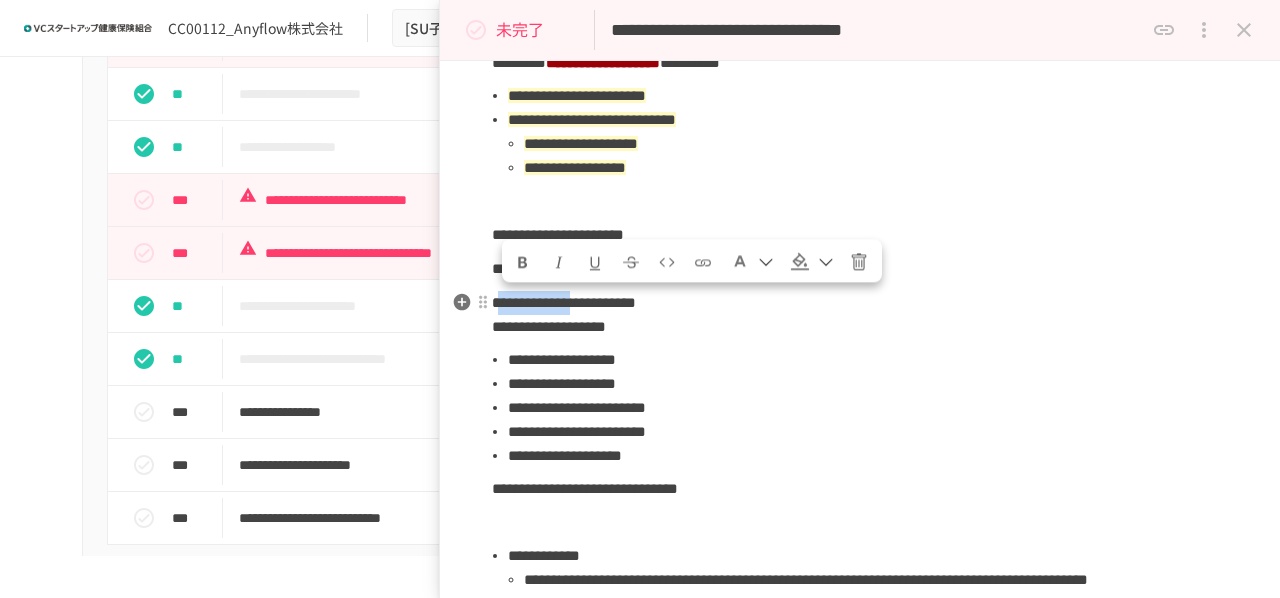 drag, startPoint x: 500, startPoint y: 309, endPoint x: 578, endPoint y: 309, distance: 78 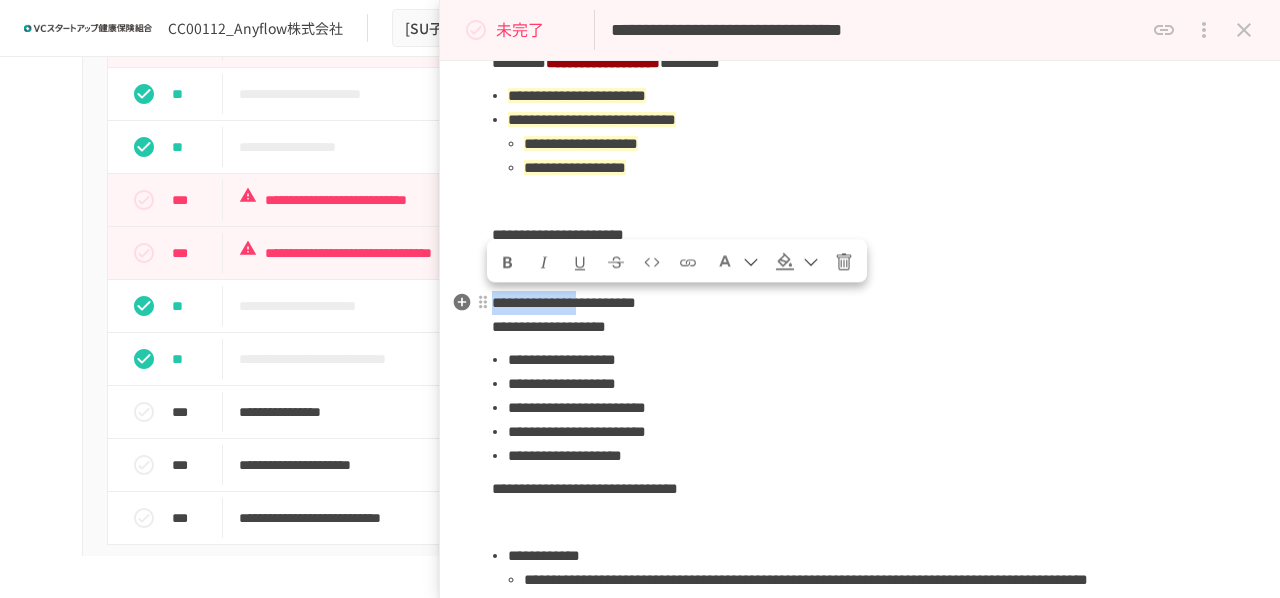 drag, startPoint x: 495, startPoint y: 309, endPoint x: 691, endPoint y: 307, distance: 196.01021 